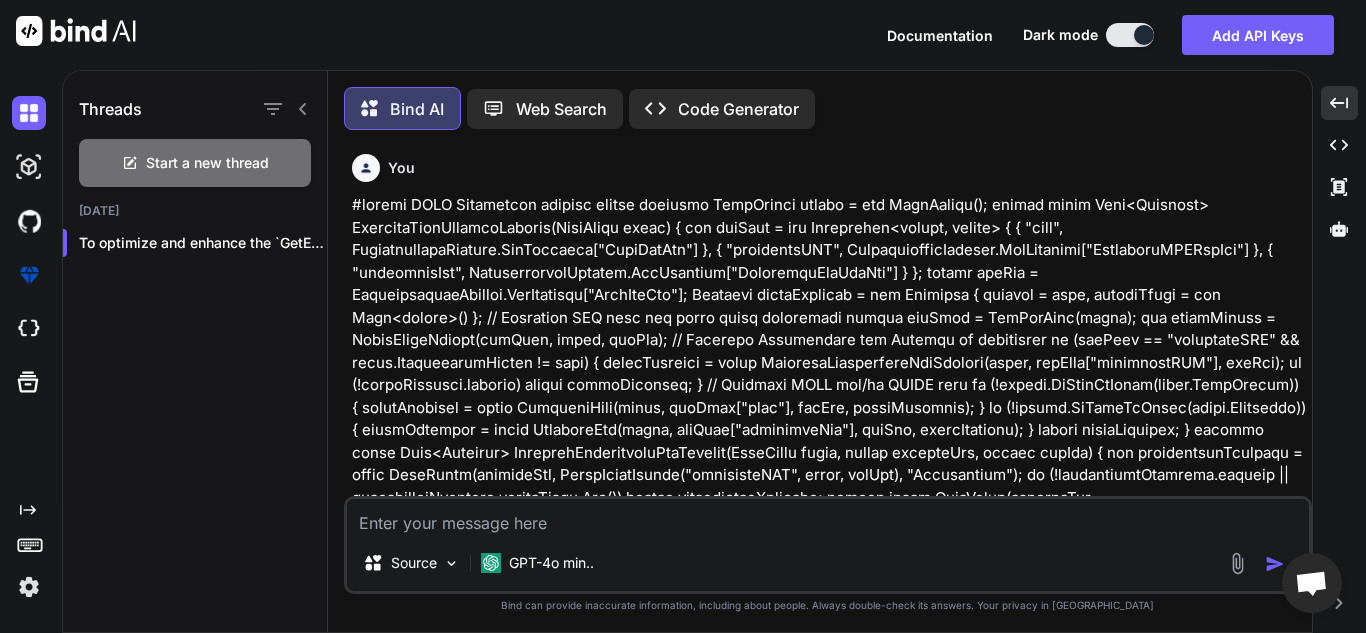 scroll, scrollTop: 0, scrollLeft: 0, axis: both 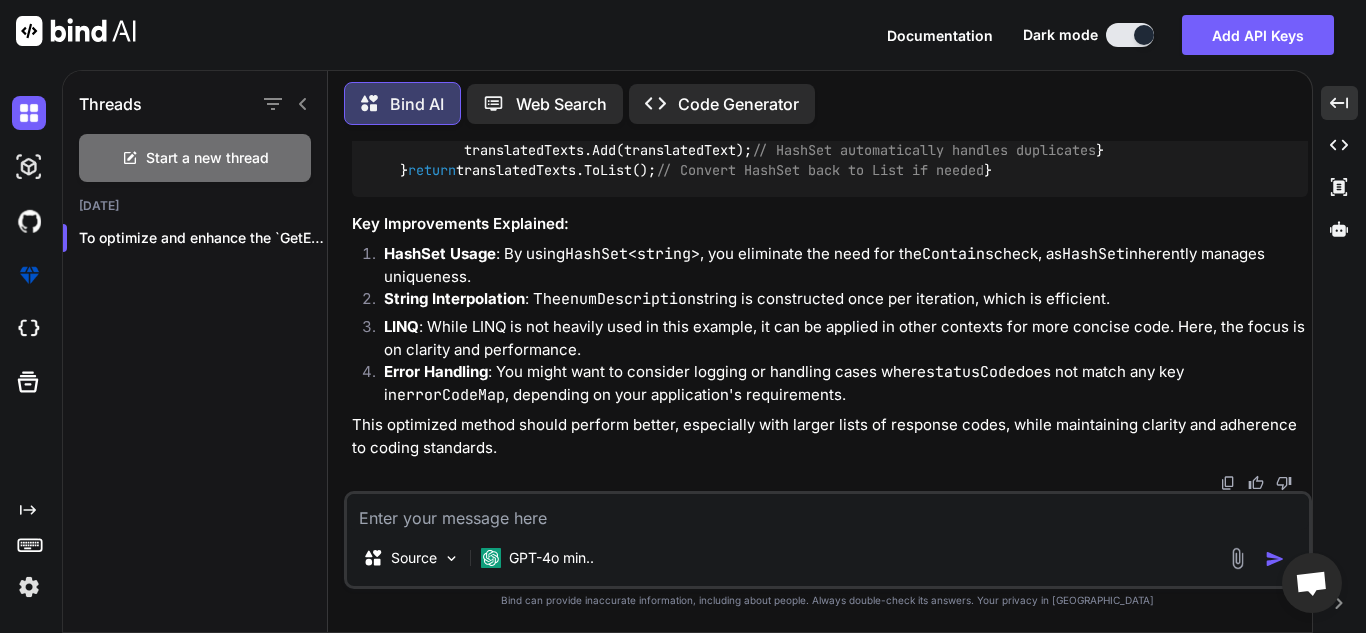 click on "Source   GPT-4o min.." at bounding box center [828, 540] 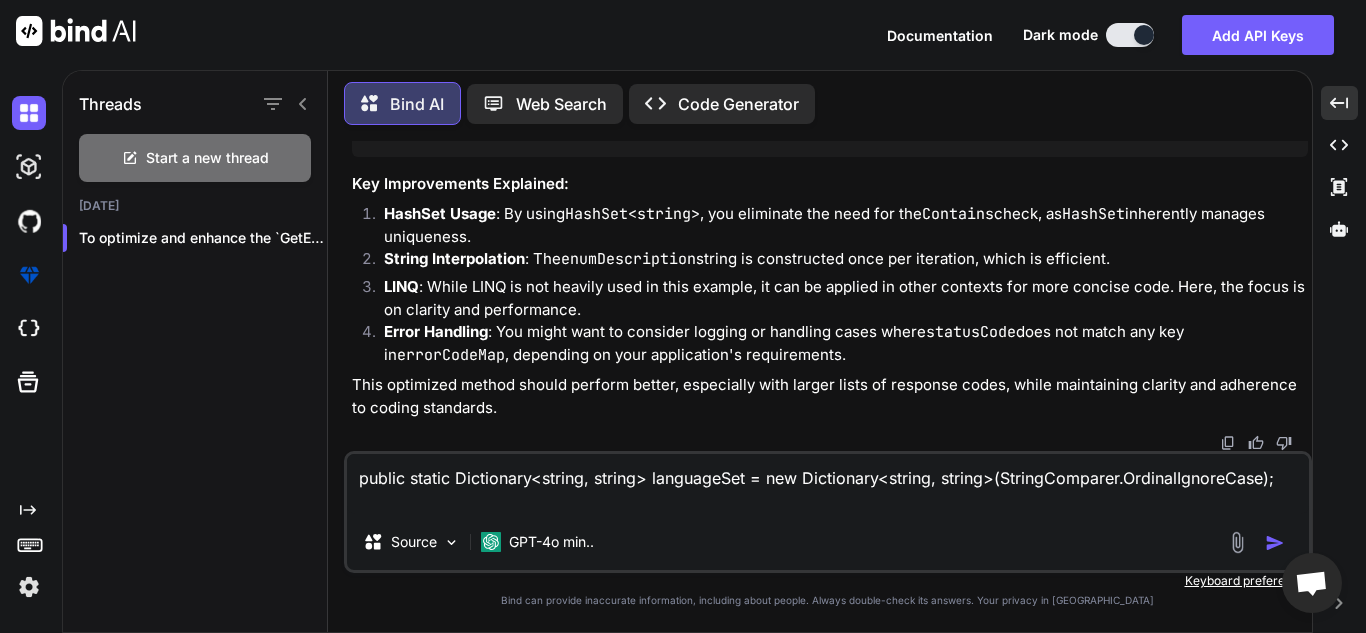 click on "public static Dictionary<string, string> languageSet = new Dictionary<string, string>(StringComparer.OrdinalIgnoreCase);" at bounding box center [828, 484] 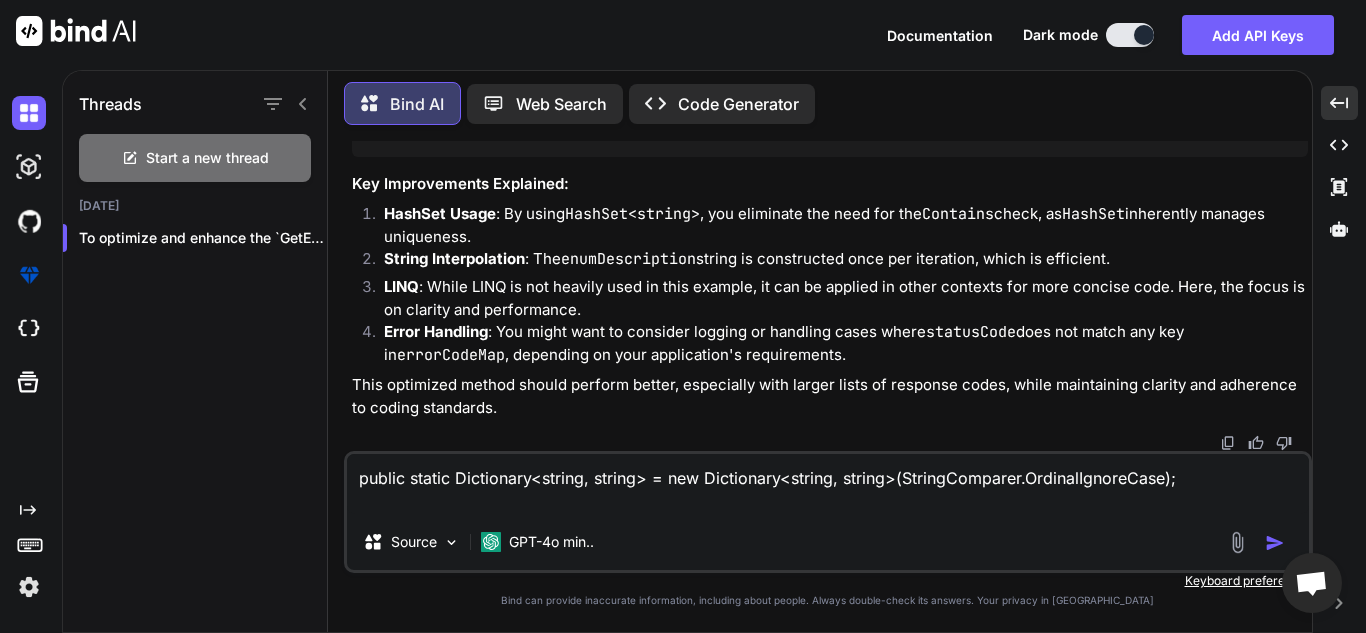 type on "x" 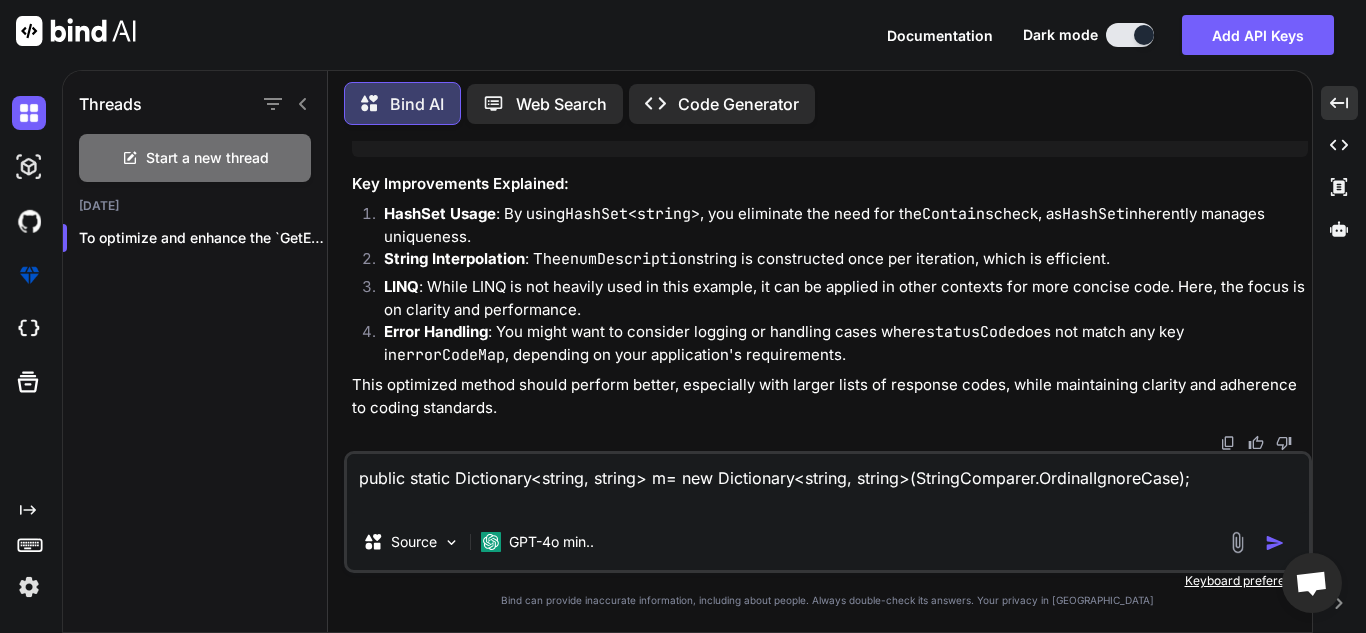 type on "x" 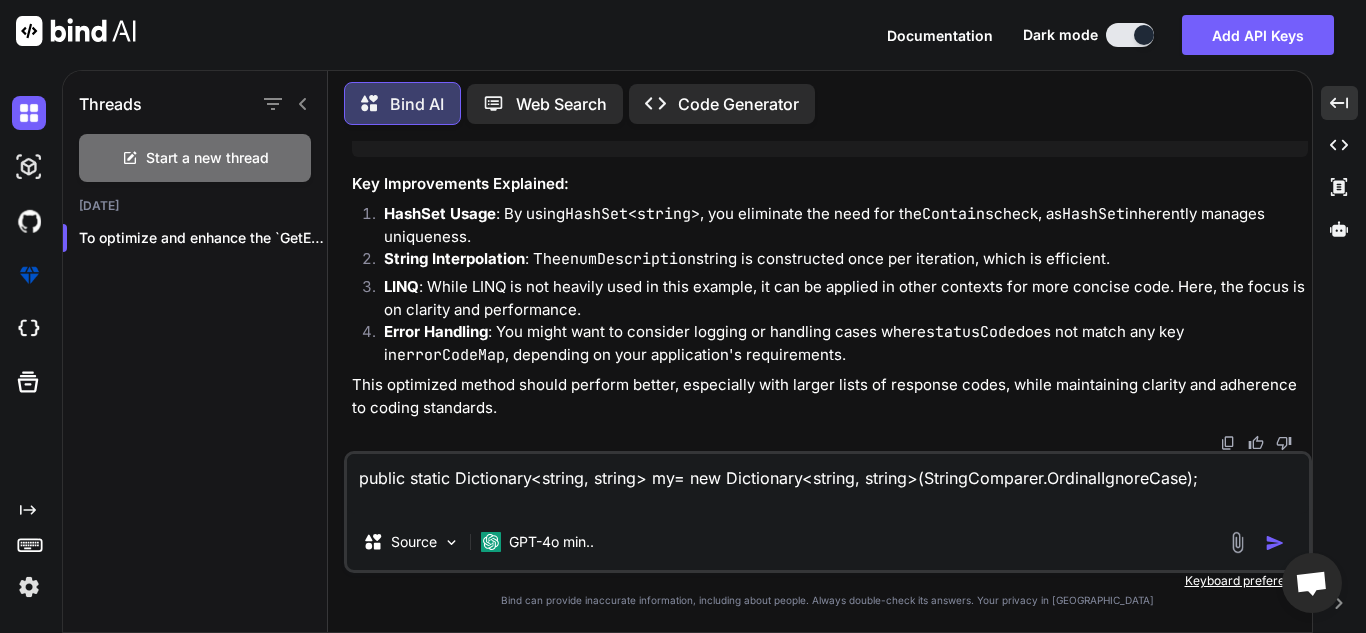 type on "x" 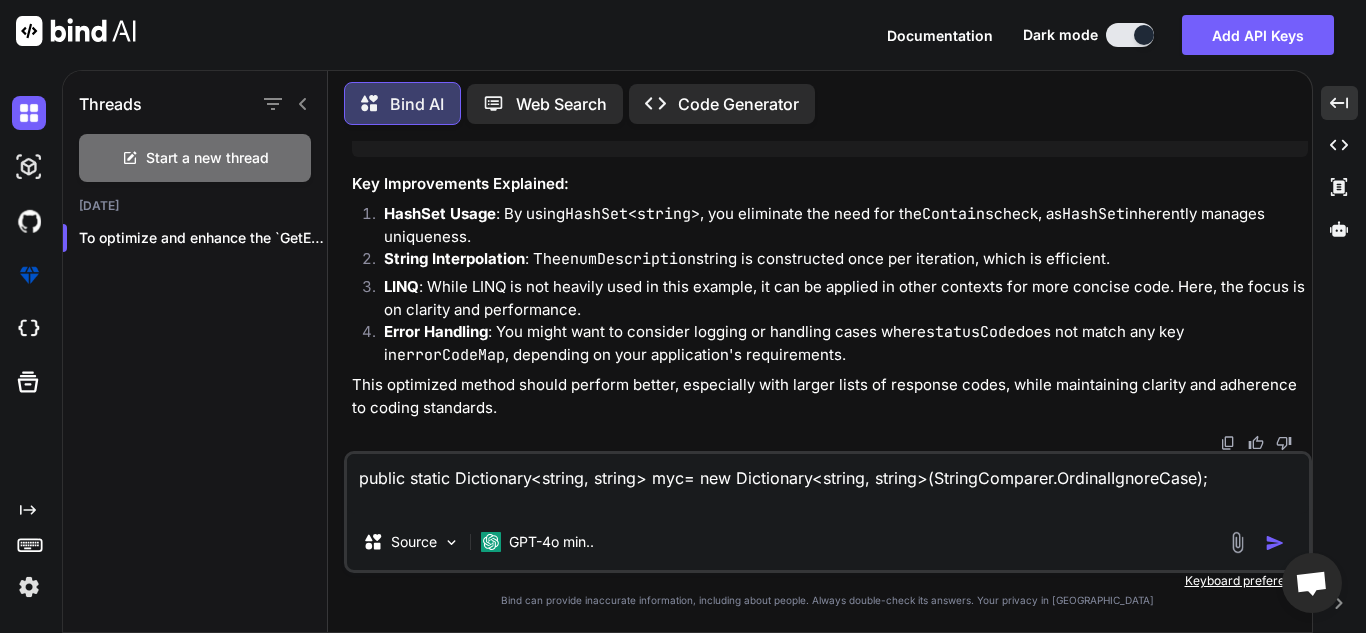 type on "x" 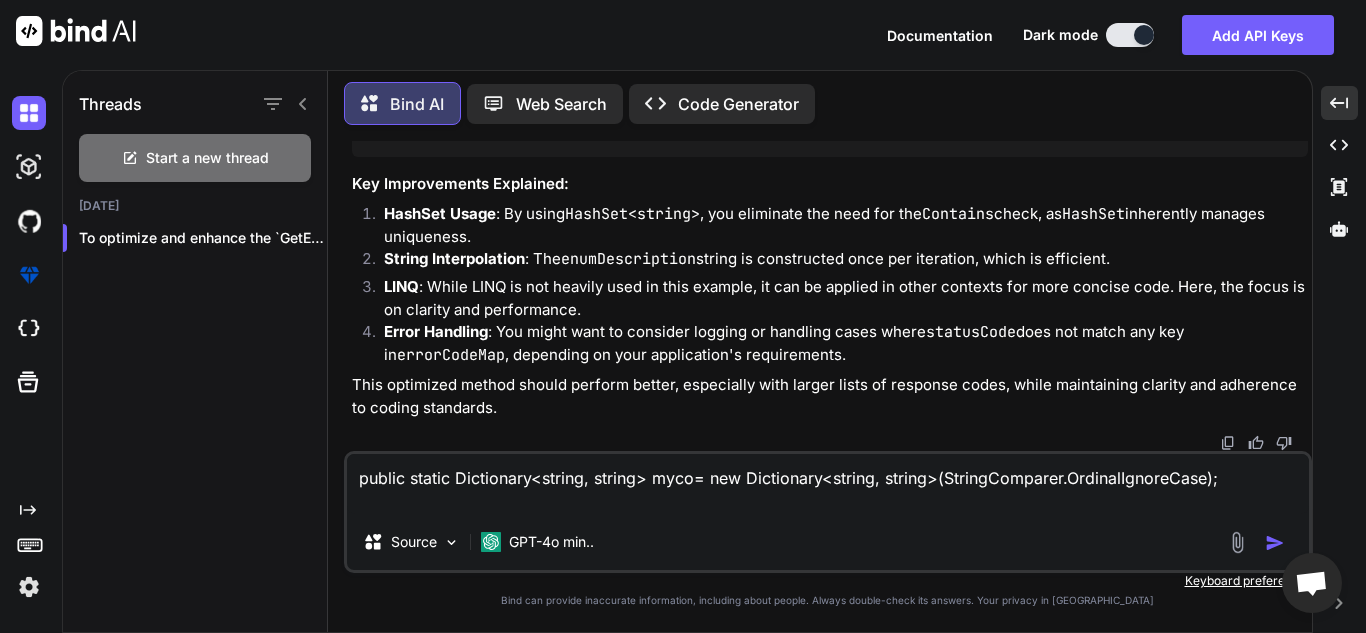 type on "x" 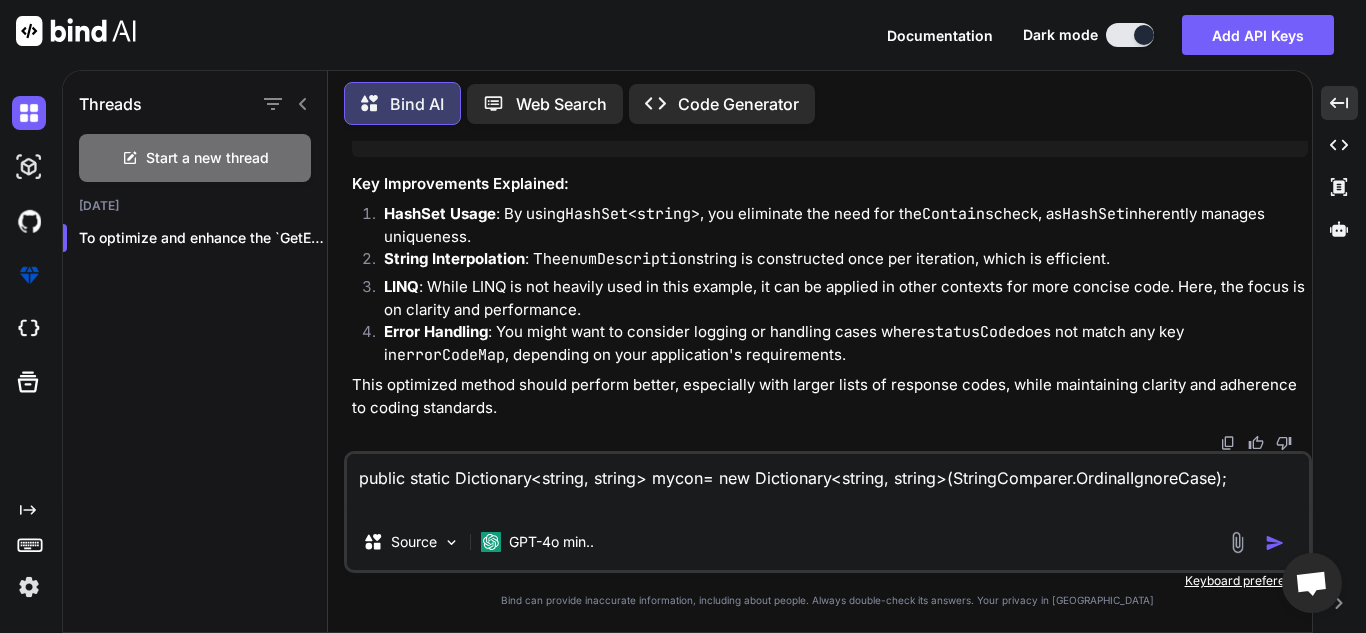type on "x" 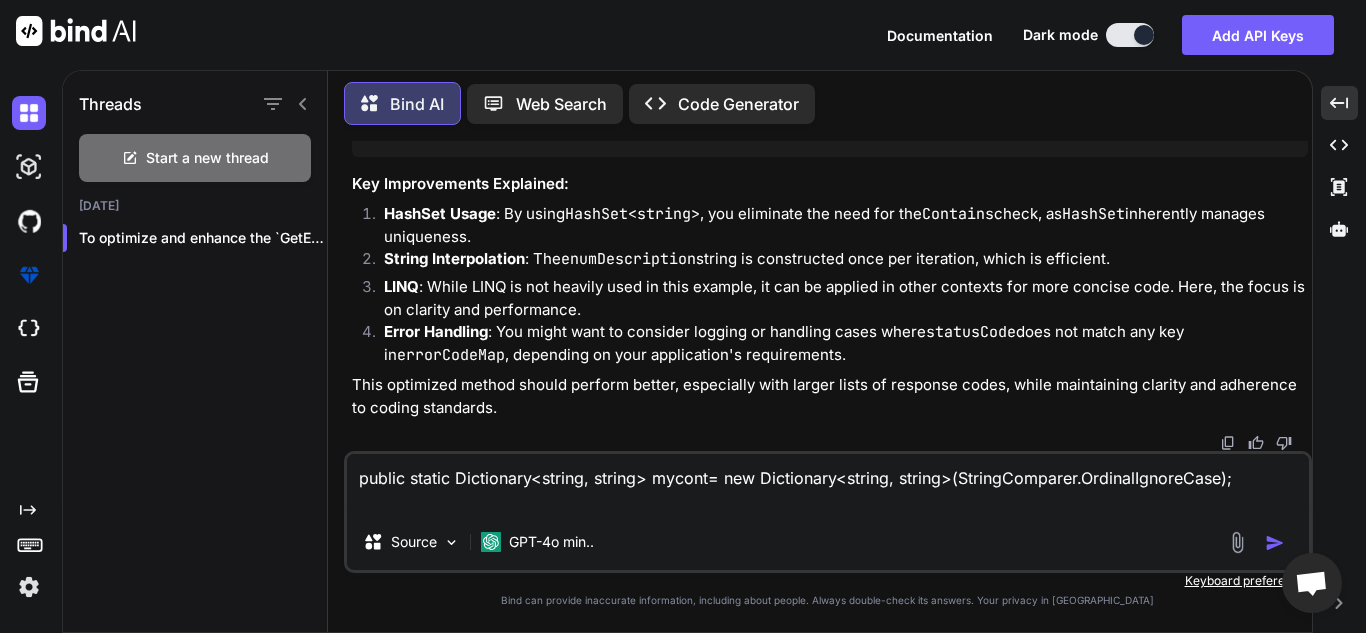type on "x" 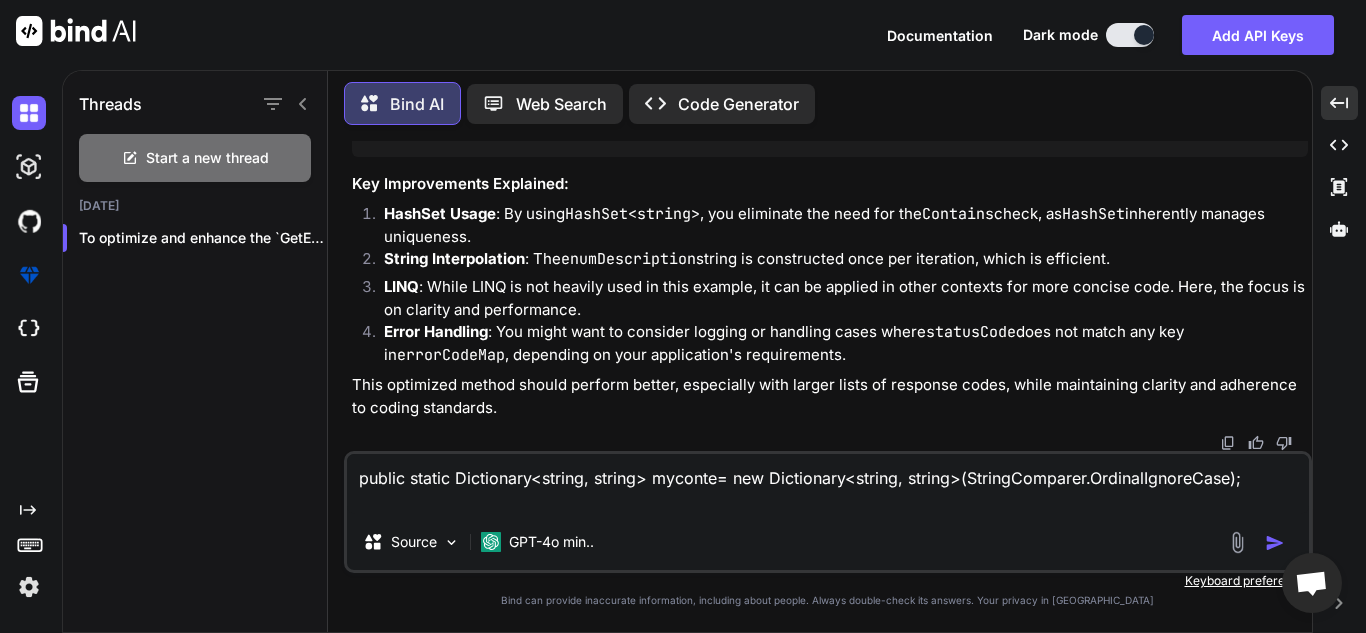 type on "x" 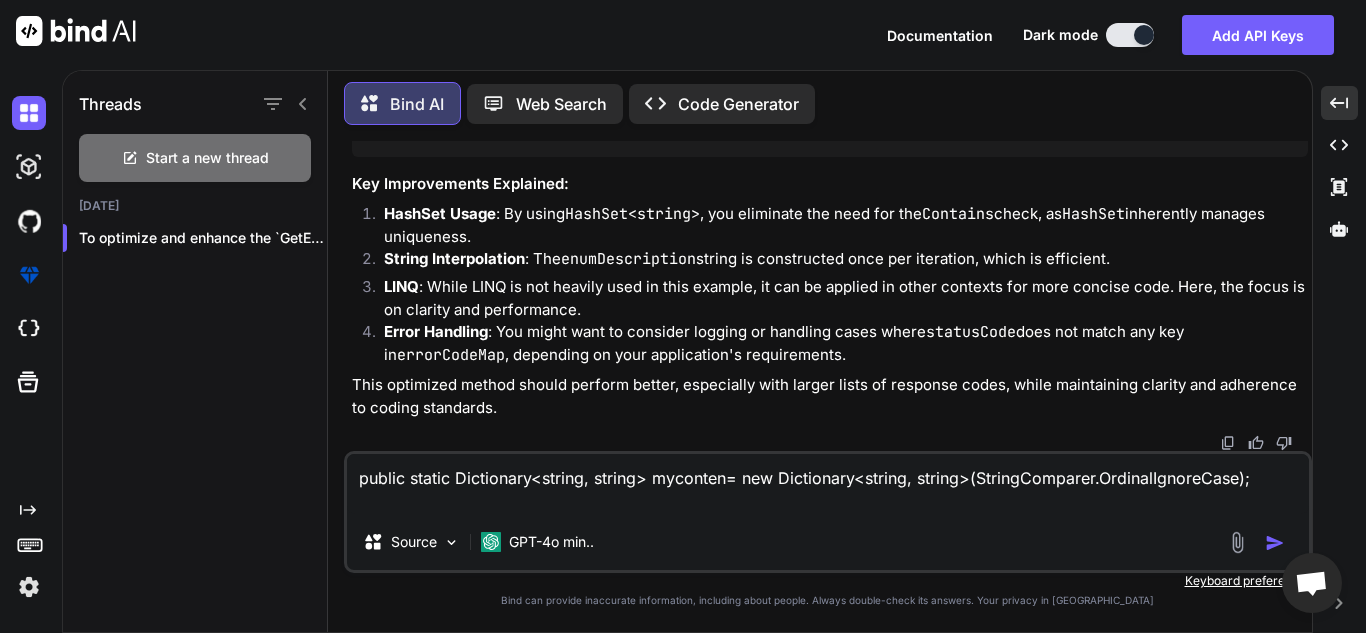type on "x" 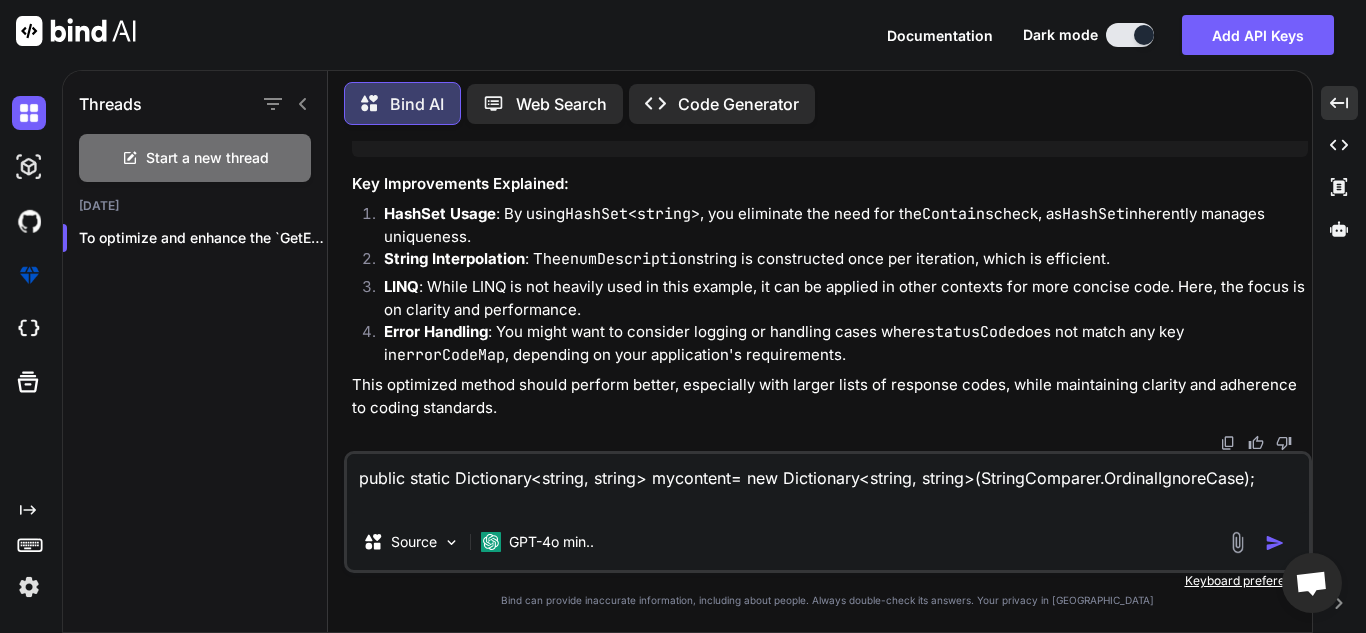 type on "x" 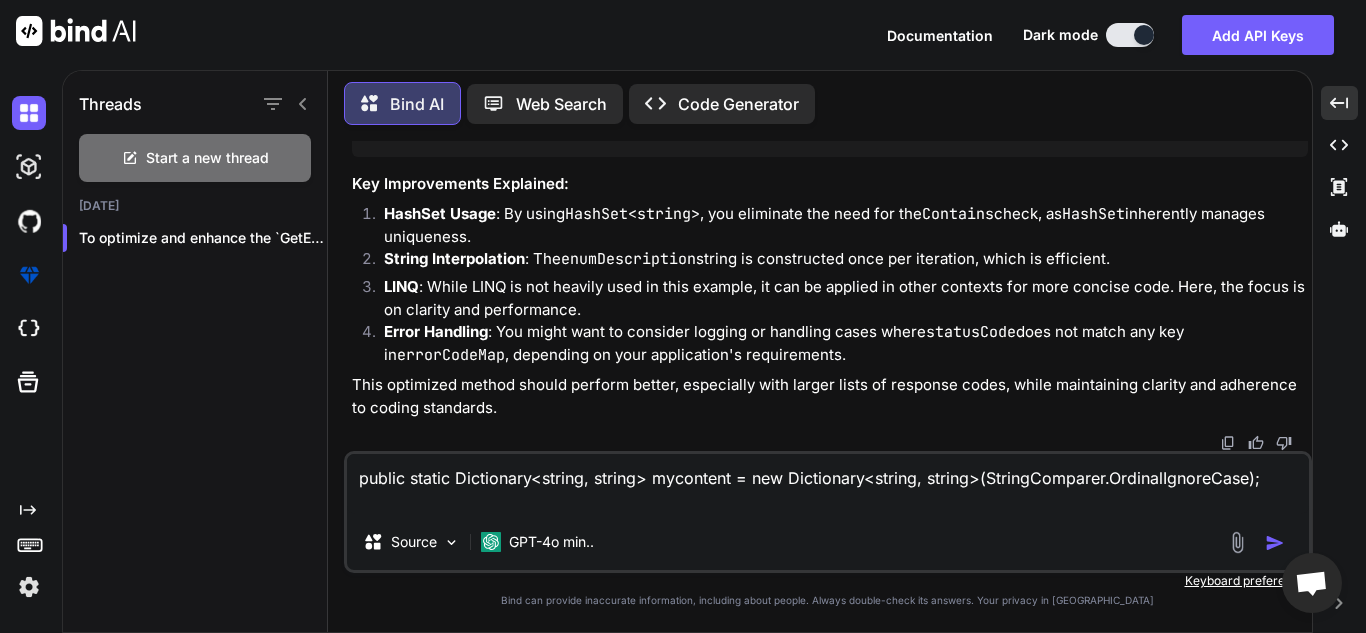 drag, startPoint x: 618, startPoint y: 491, endPoint x: 604, endPoint y: 502, distance: 17.804493 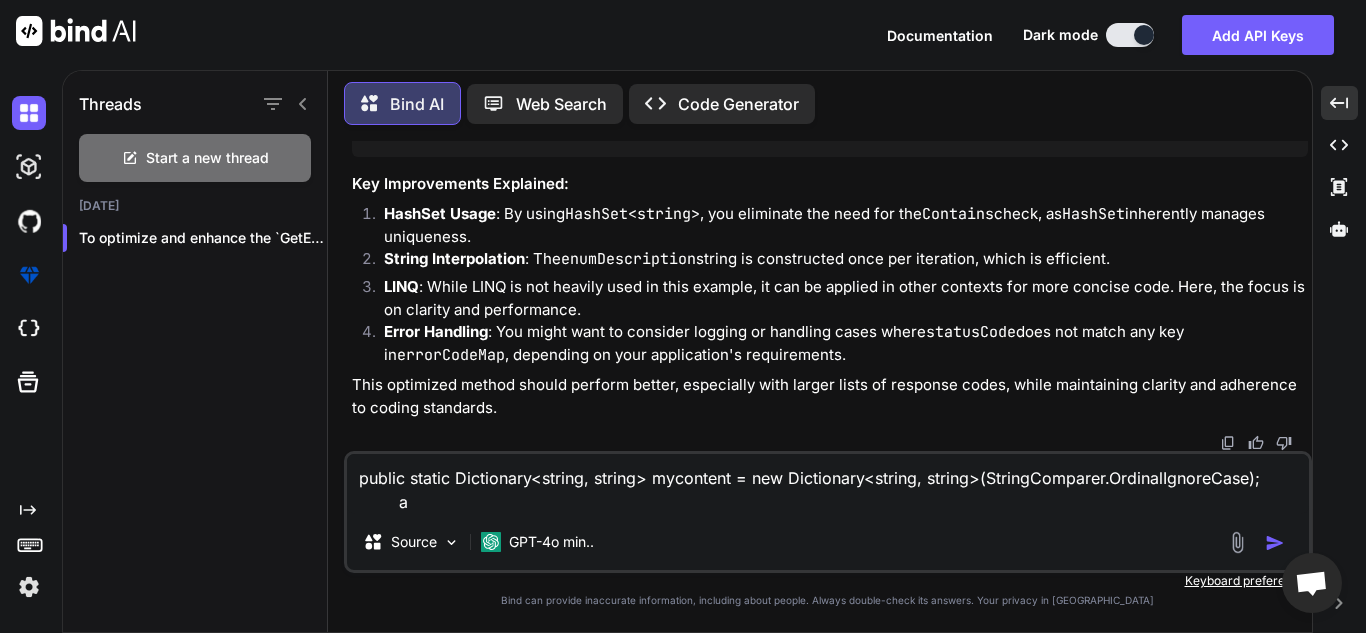 type on "x" 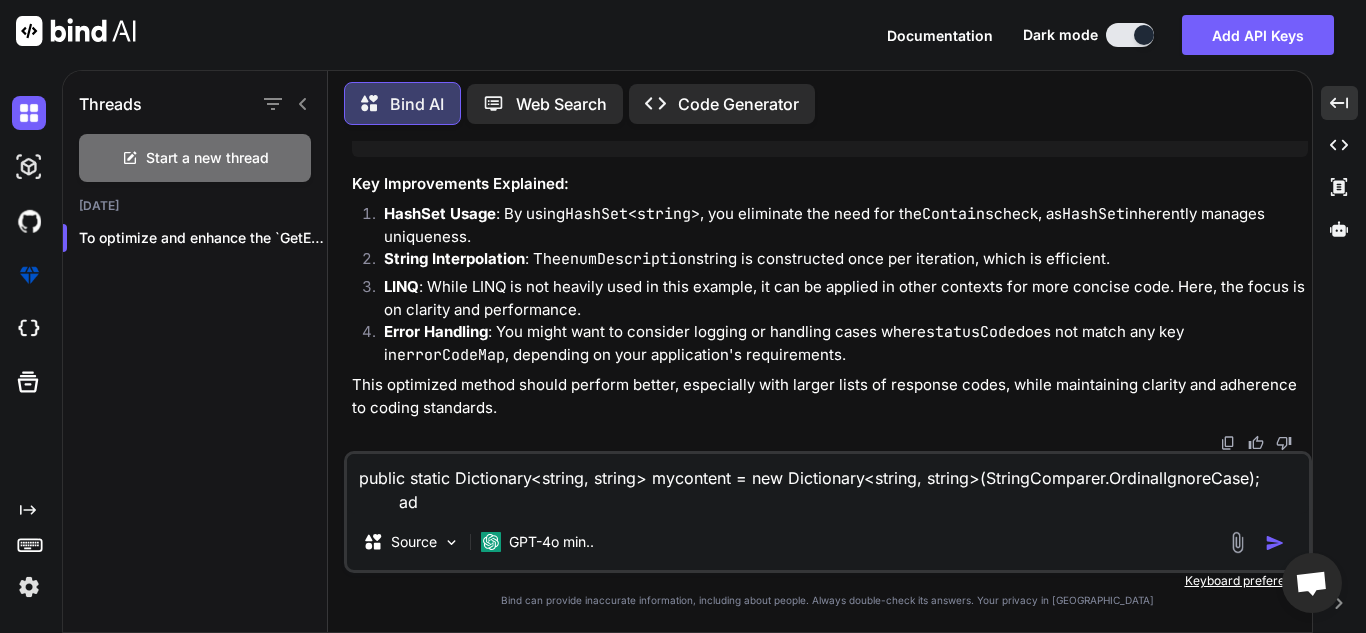 type on "x" 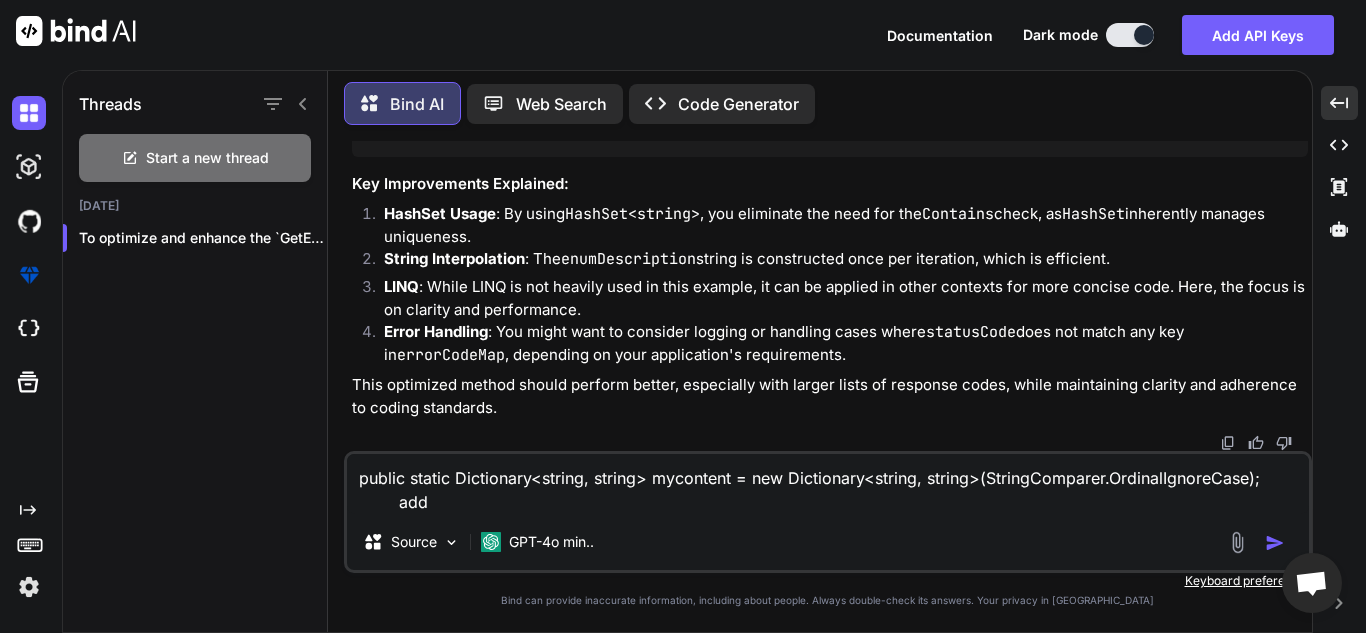 type on "x" 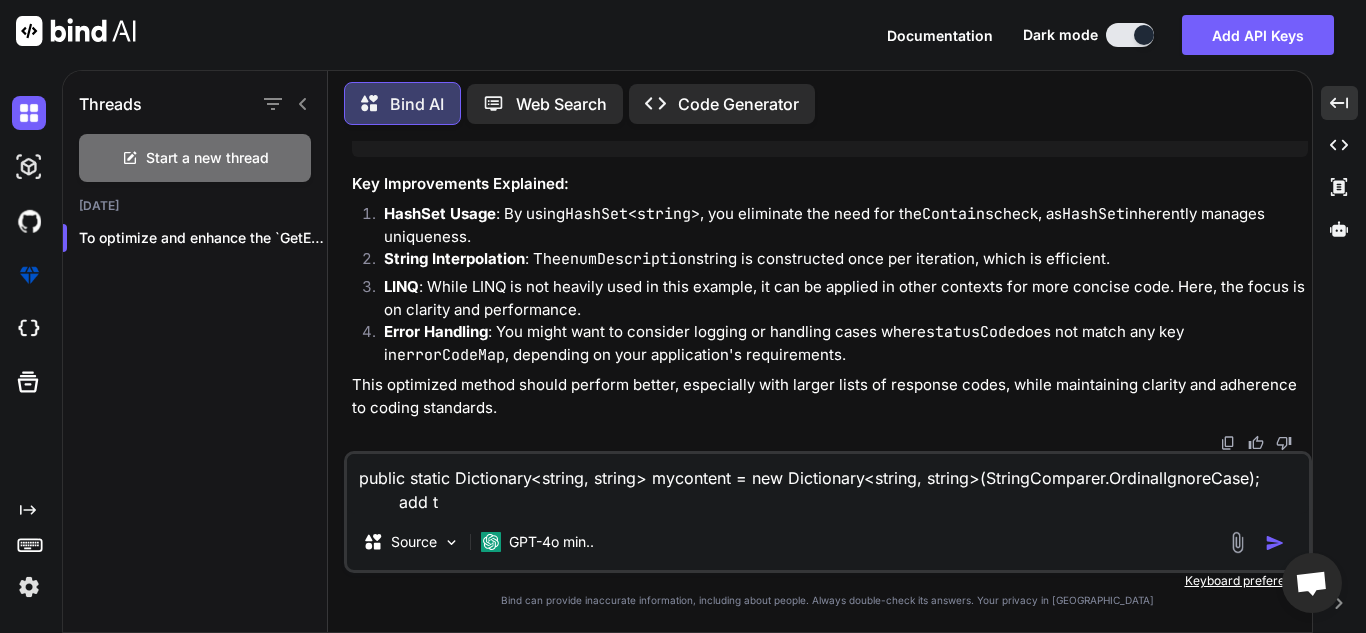 type on "x" 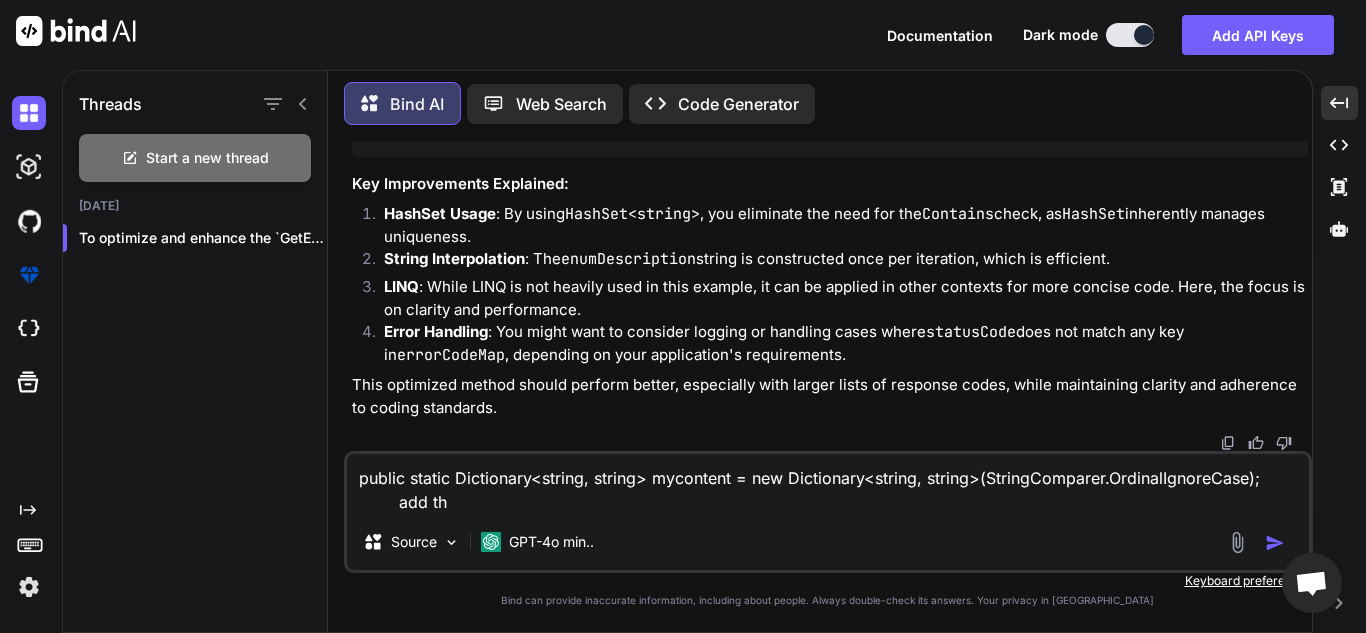 type on "x" 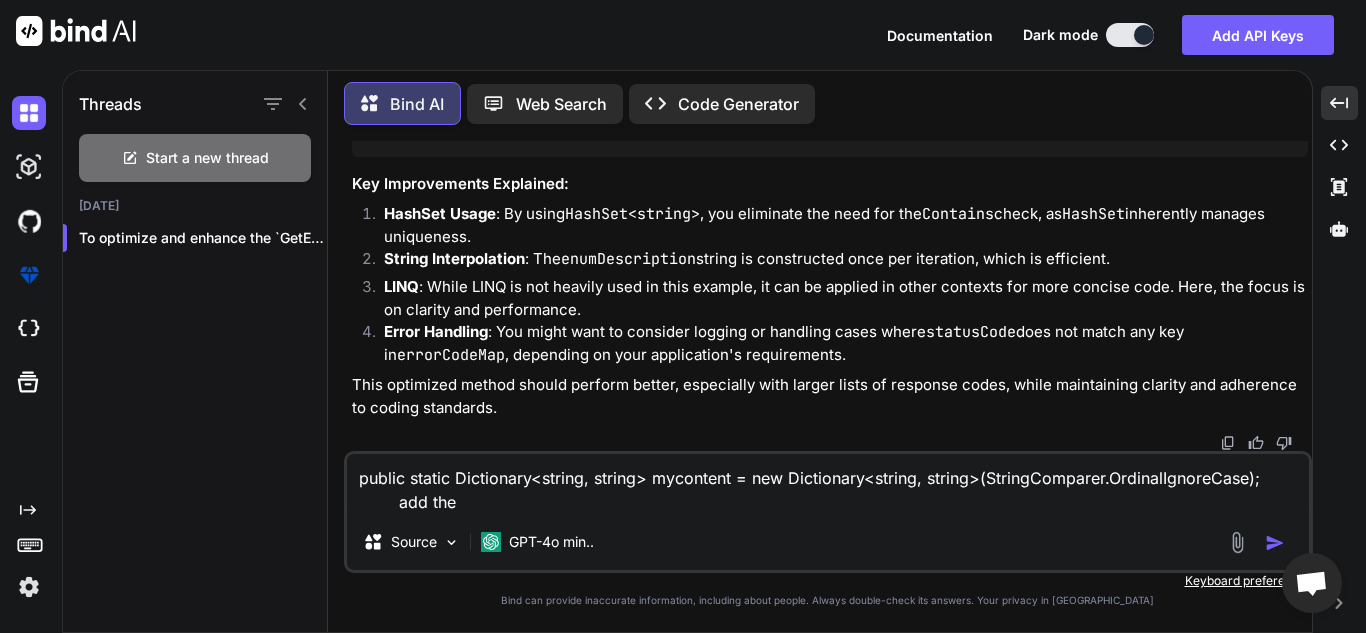 type on "x" 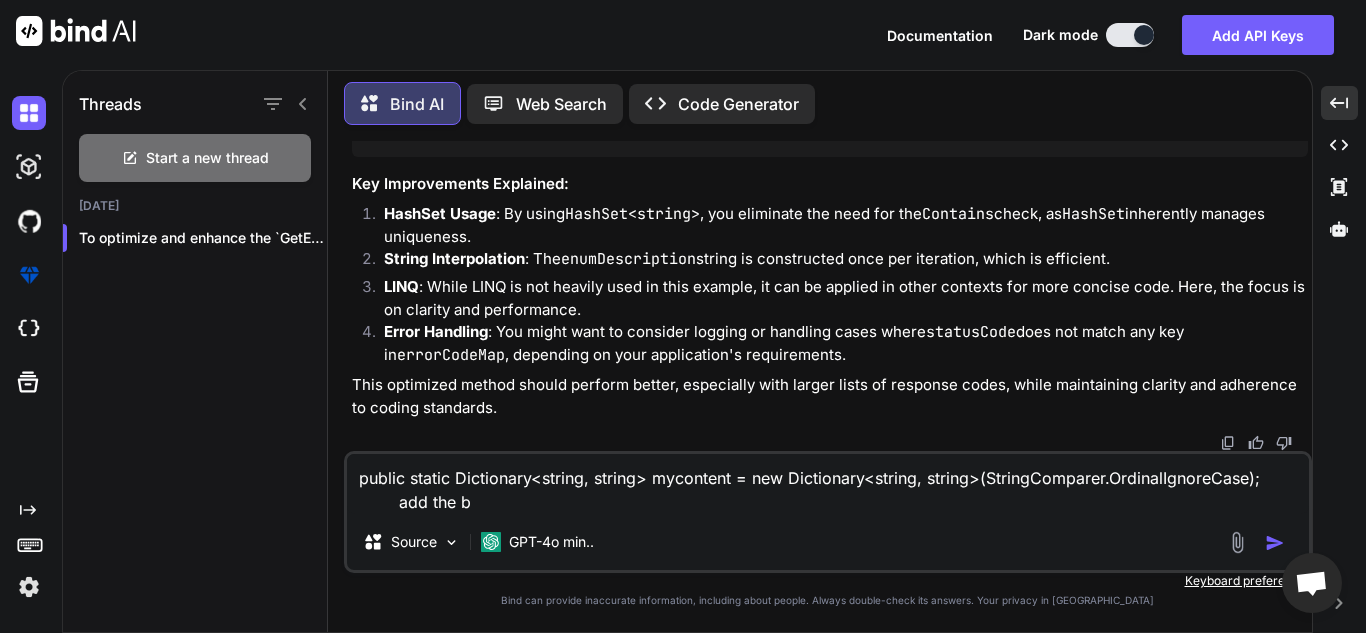 type on "x" 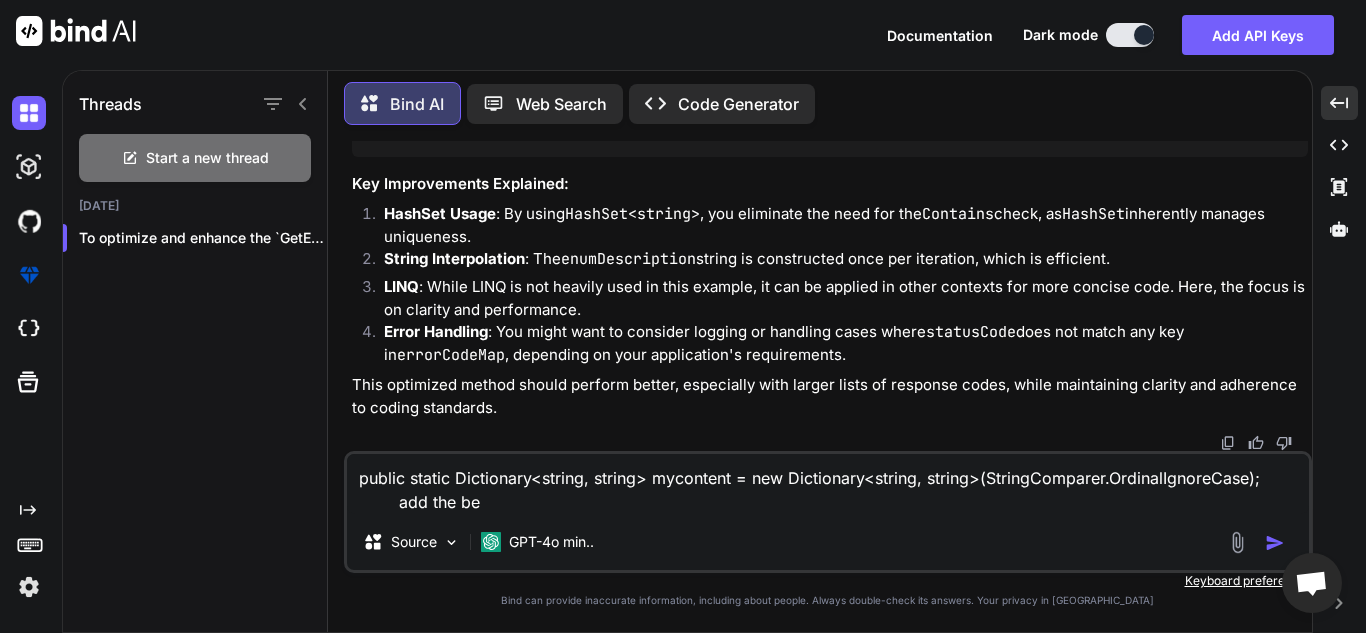 type on "x" 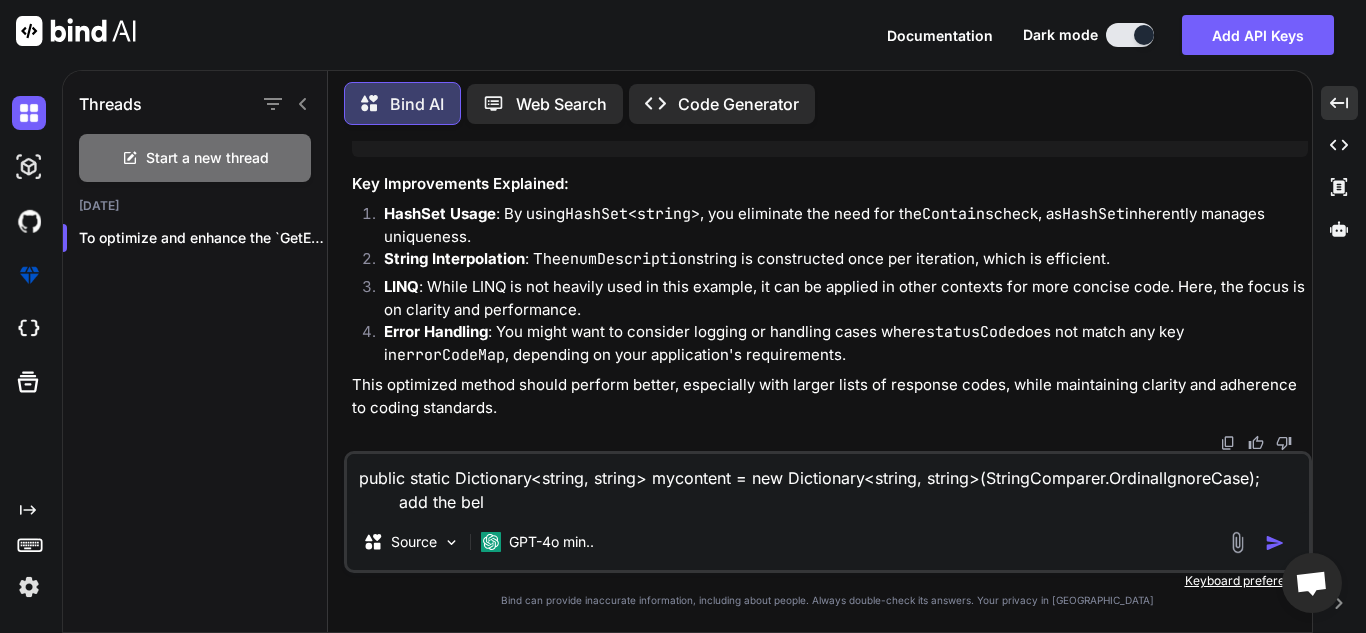 type on "x" 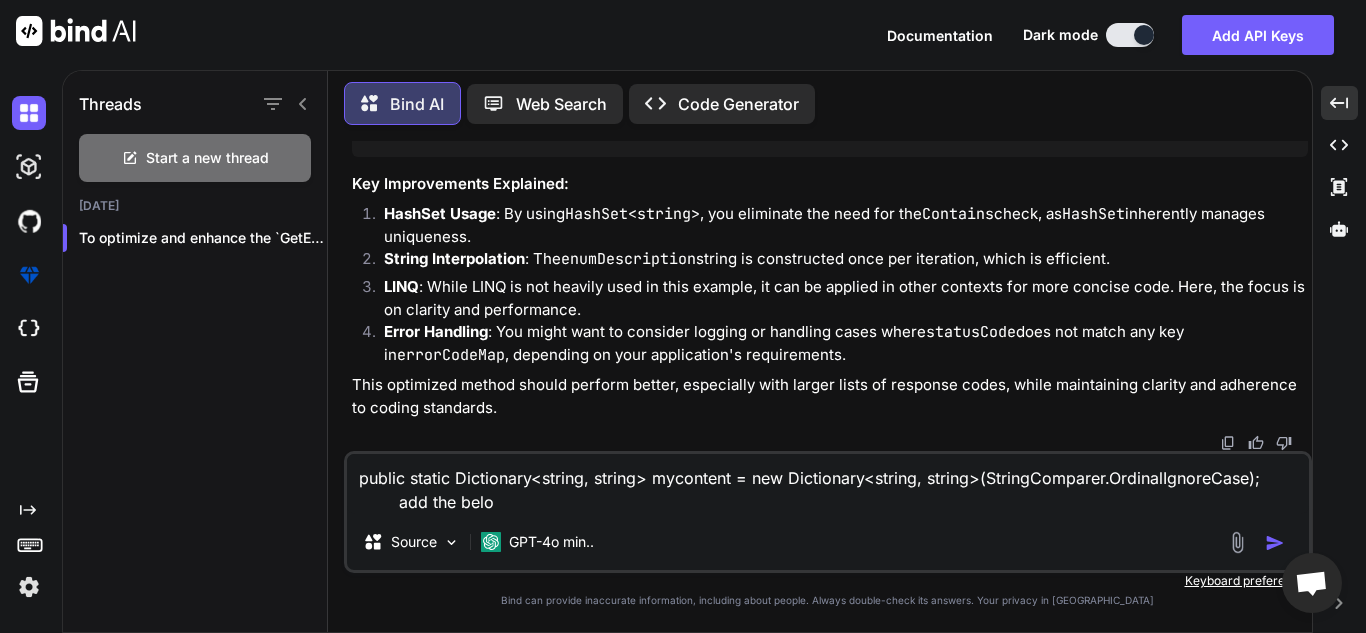 type on "x" 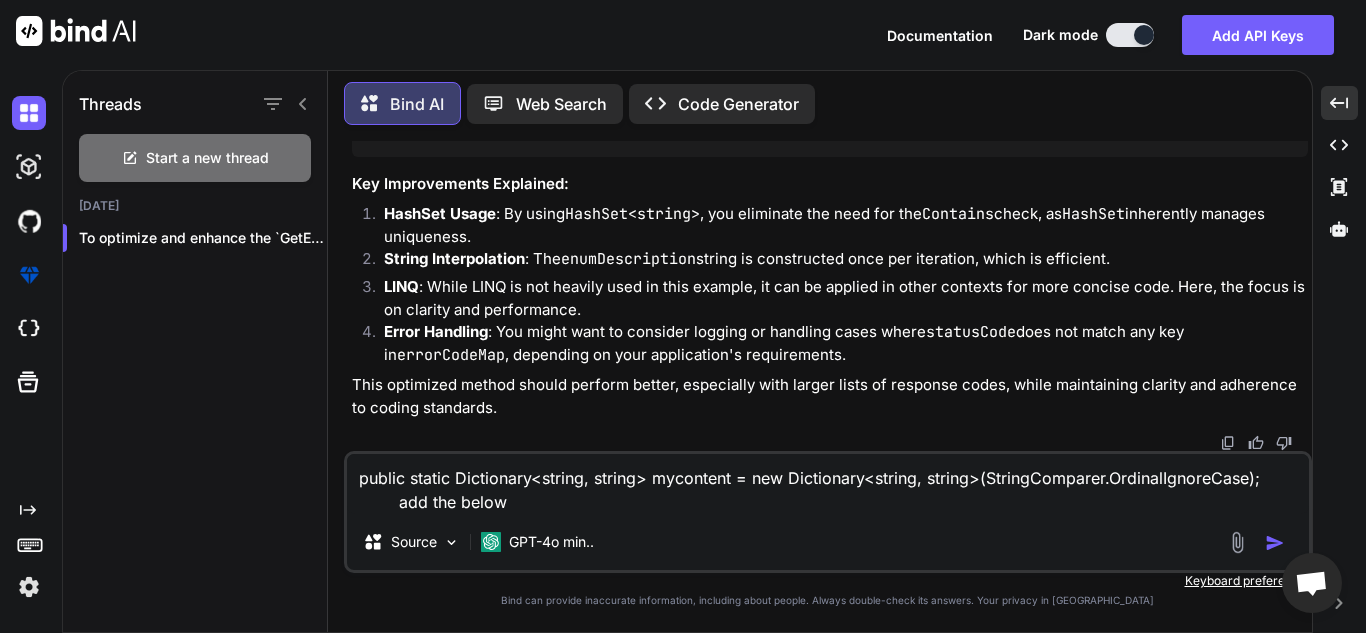 type on "x" 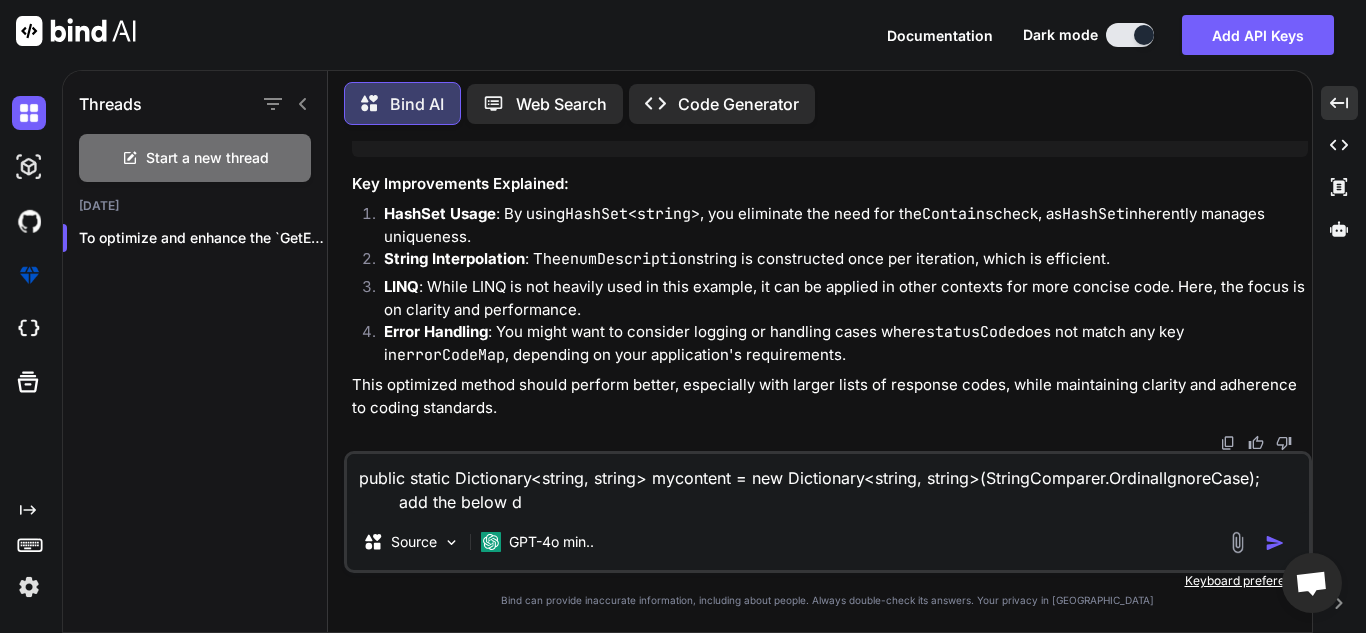 type on "x" 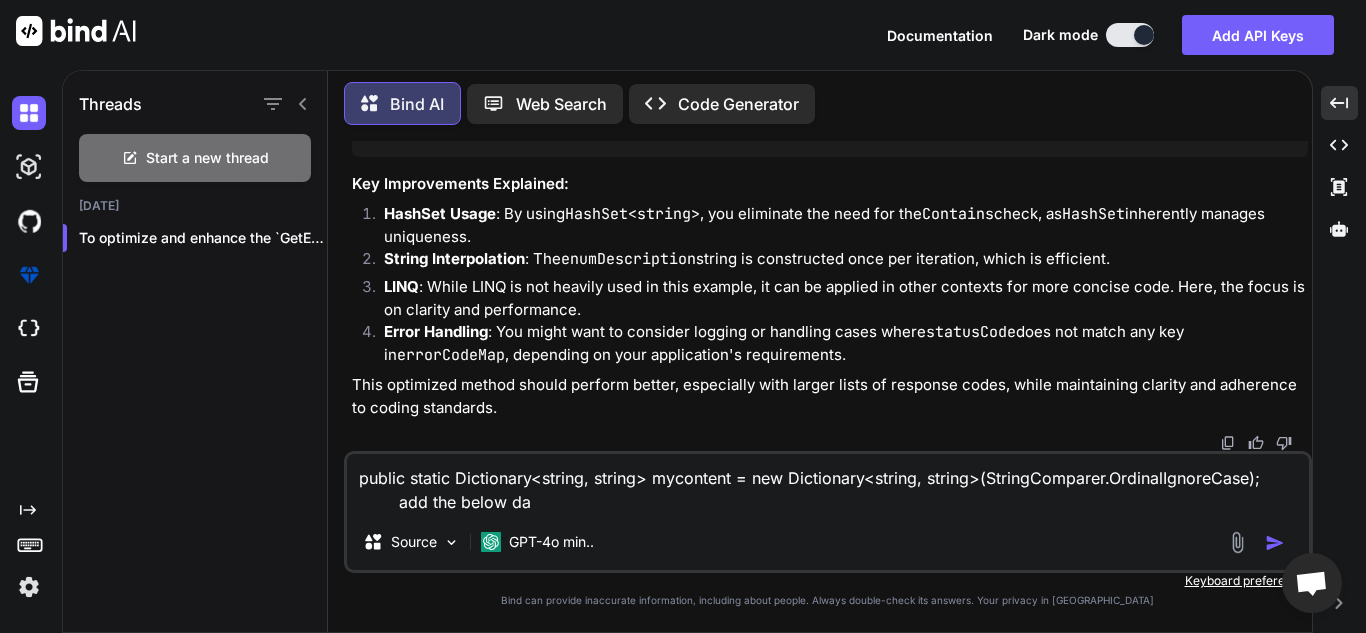 type on "x" 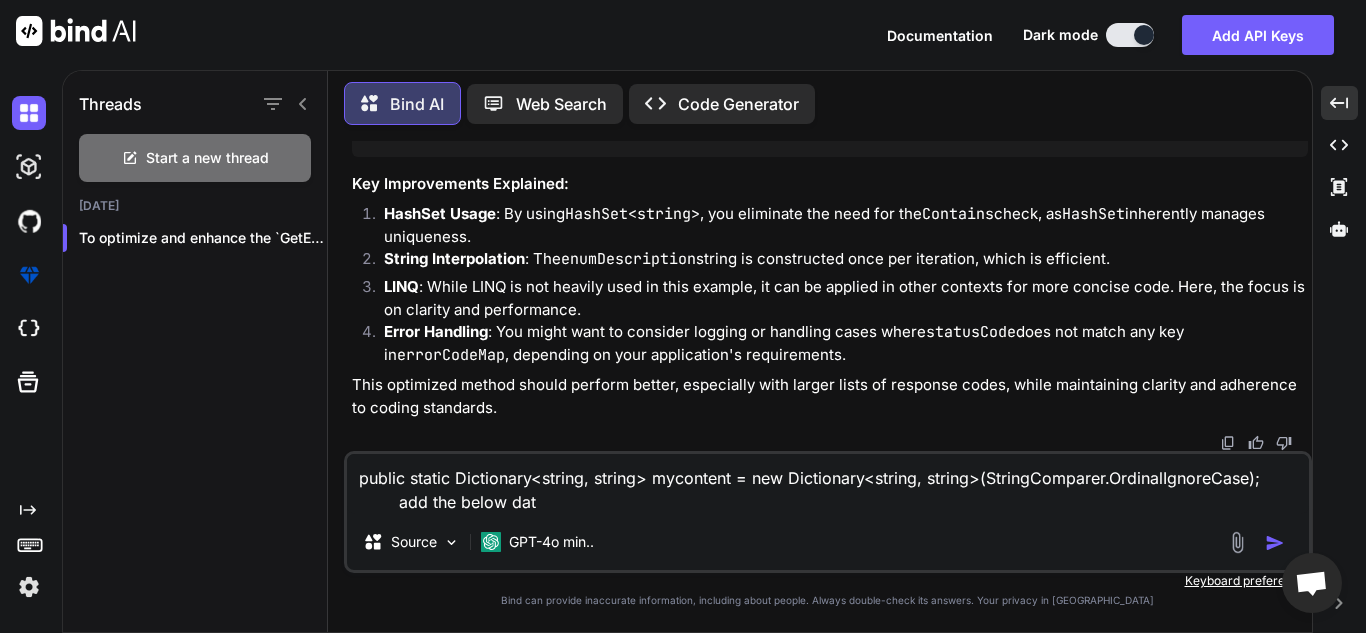 type on "x" 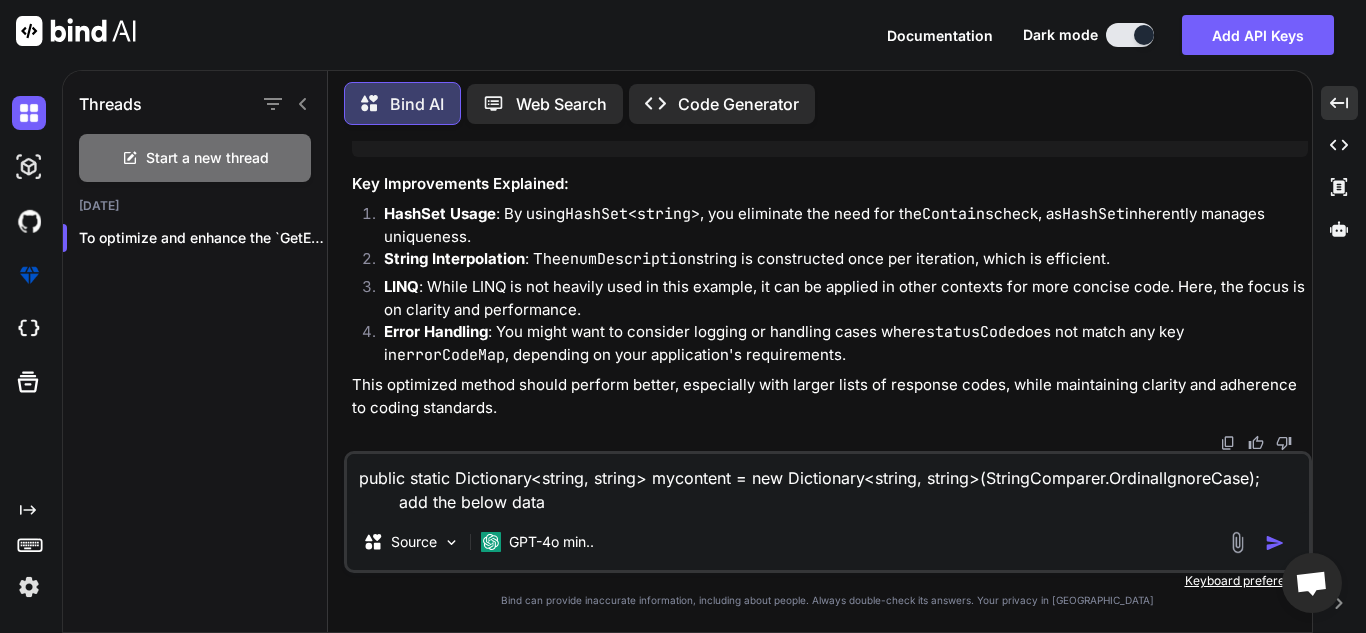 type on "x" 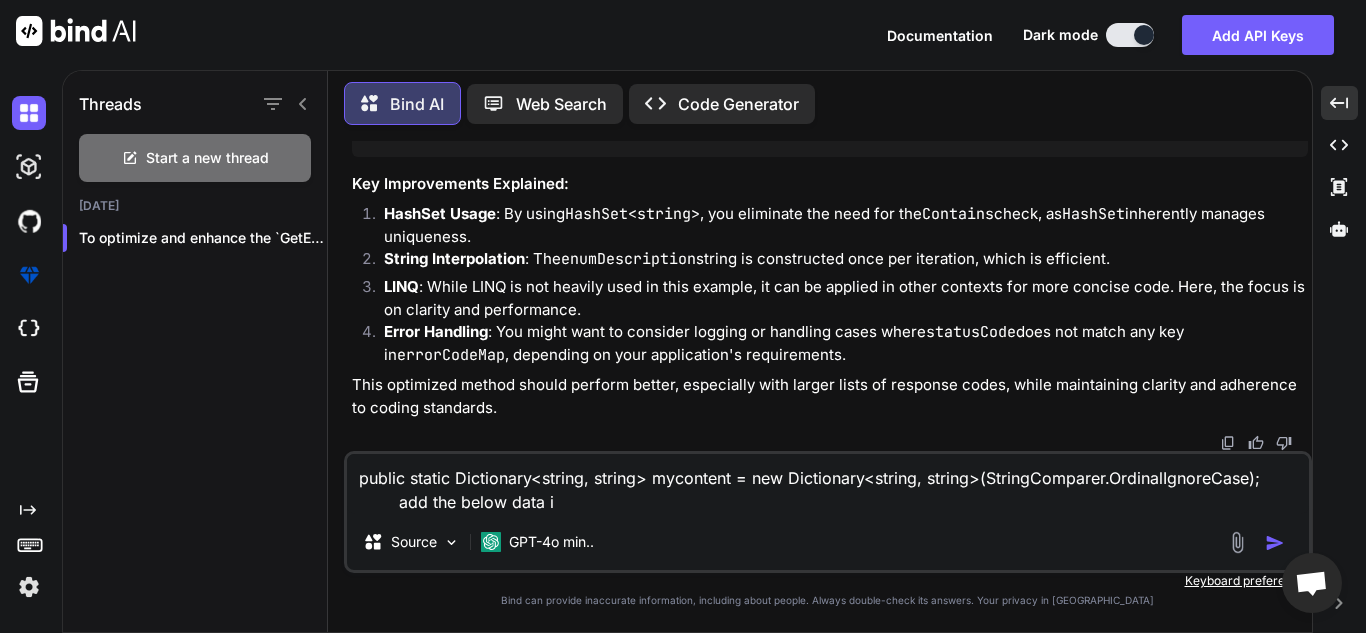 type on "x" 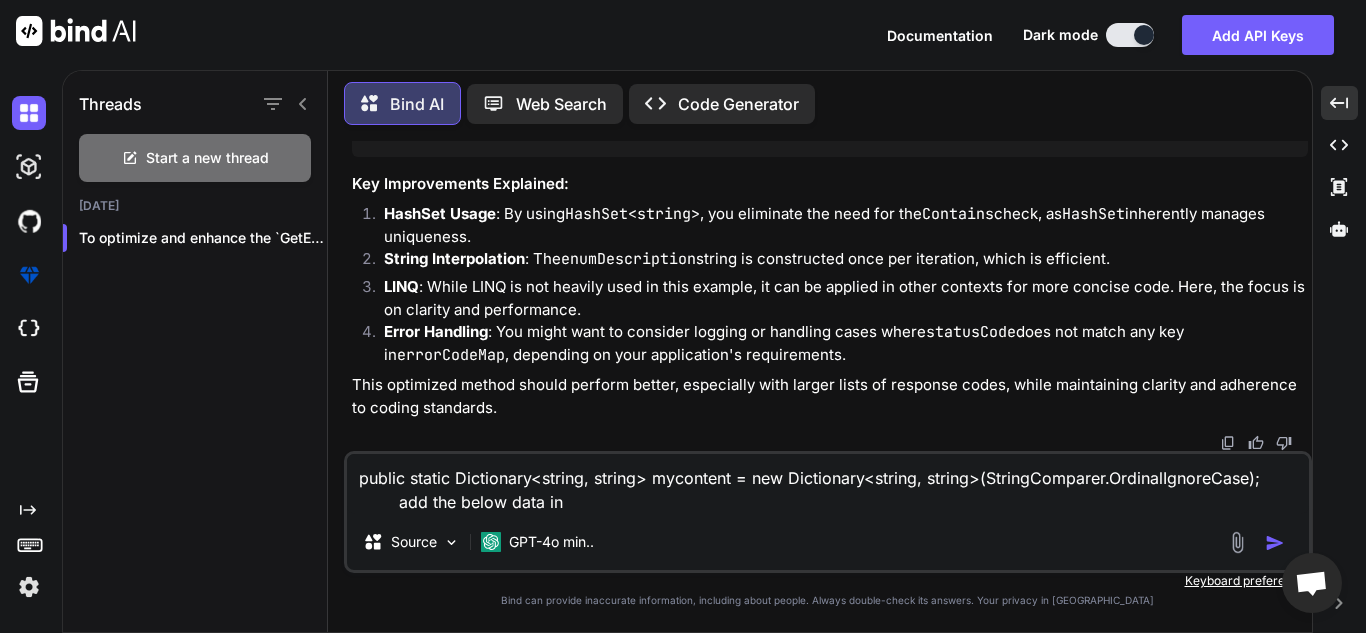 type on "x" 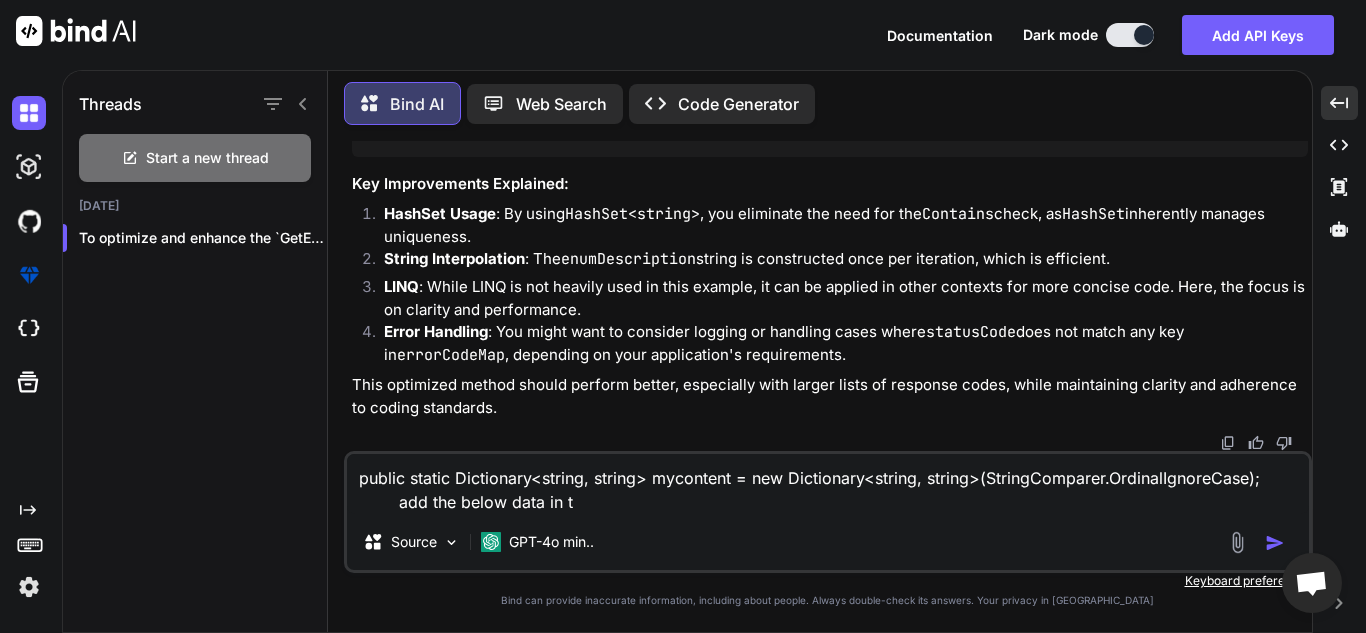 type on "x" 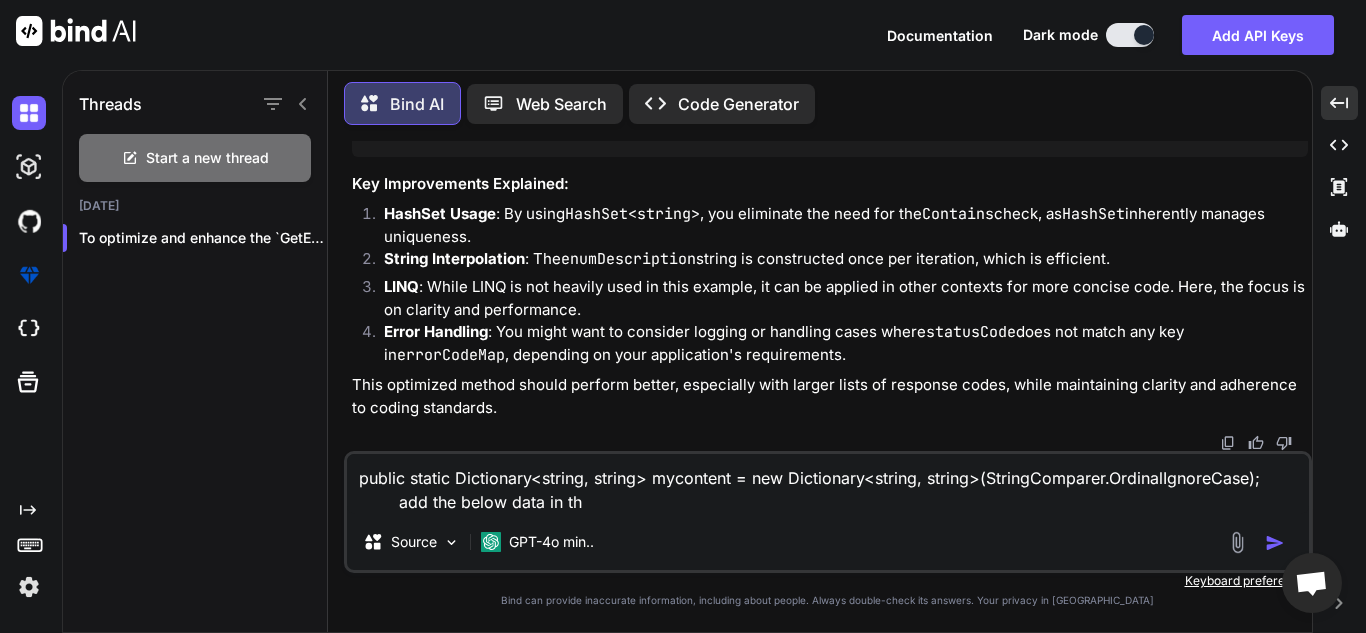 type on "x" 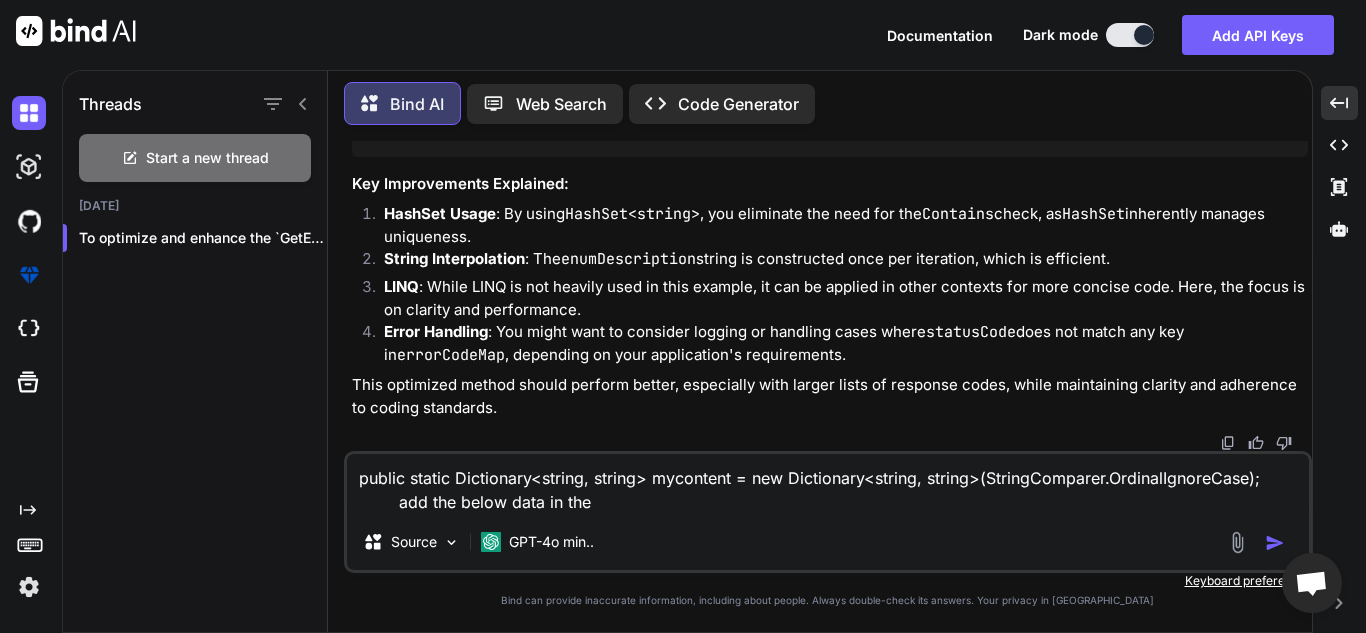 type on "x" 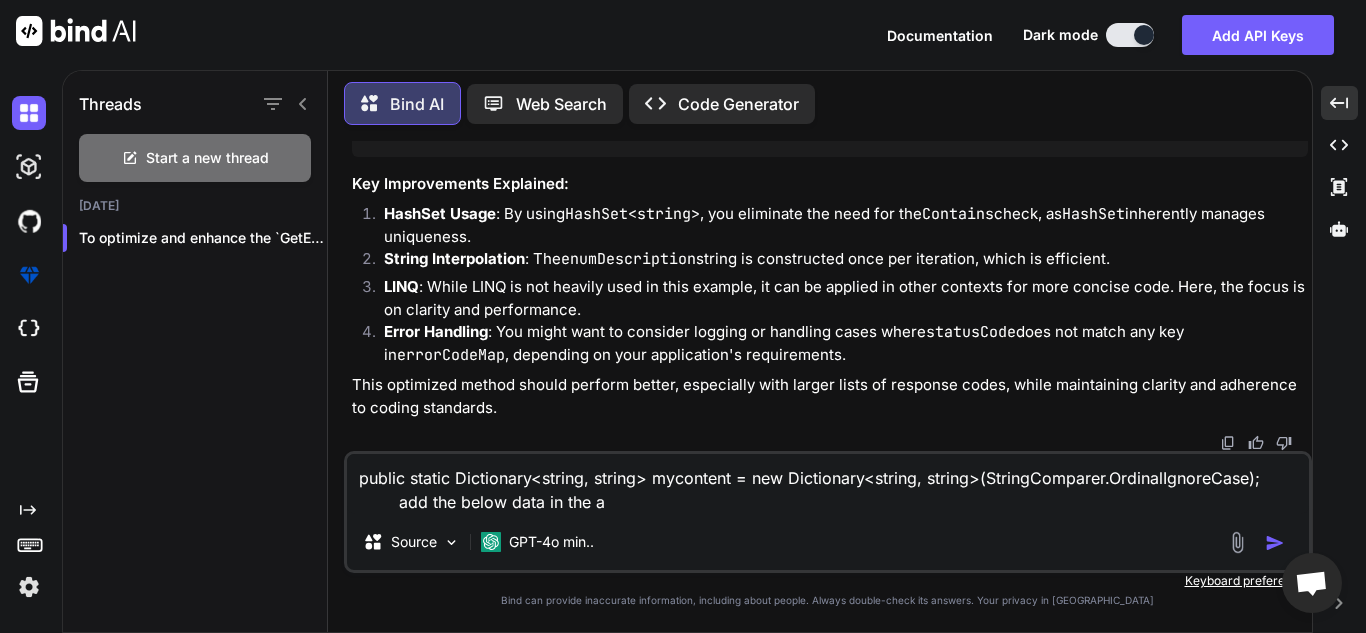 type on "x" 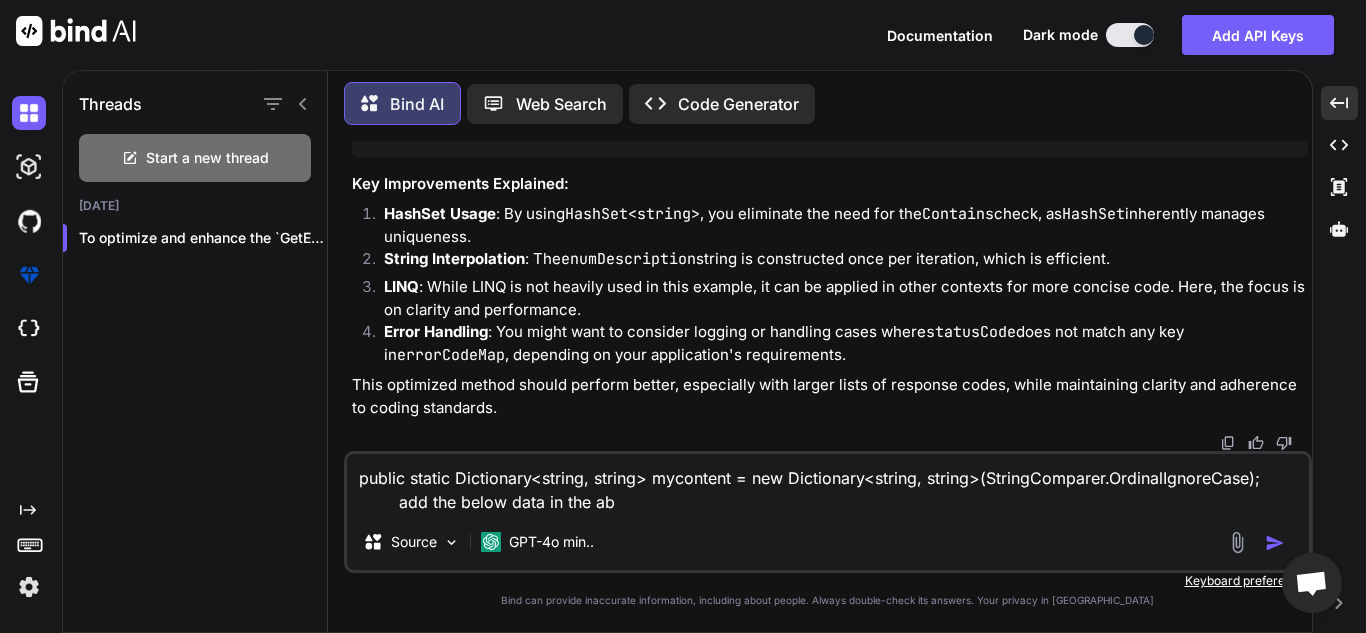 type on "x" 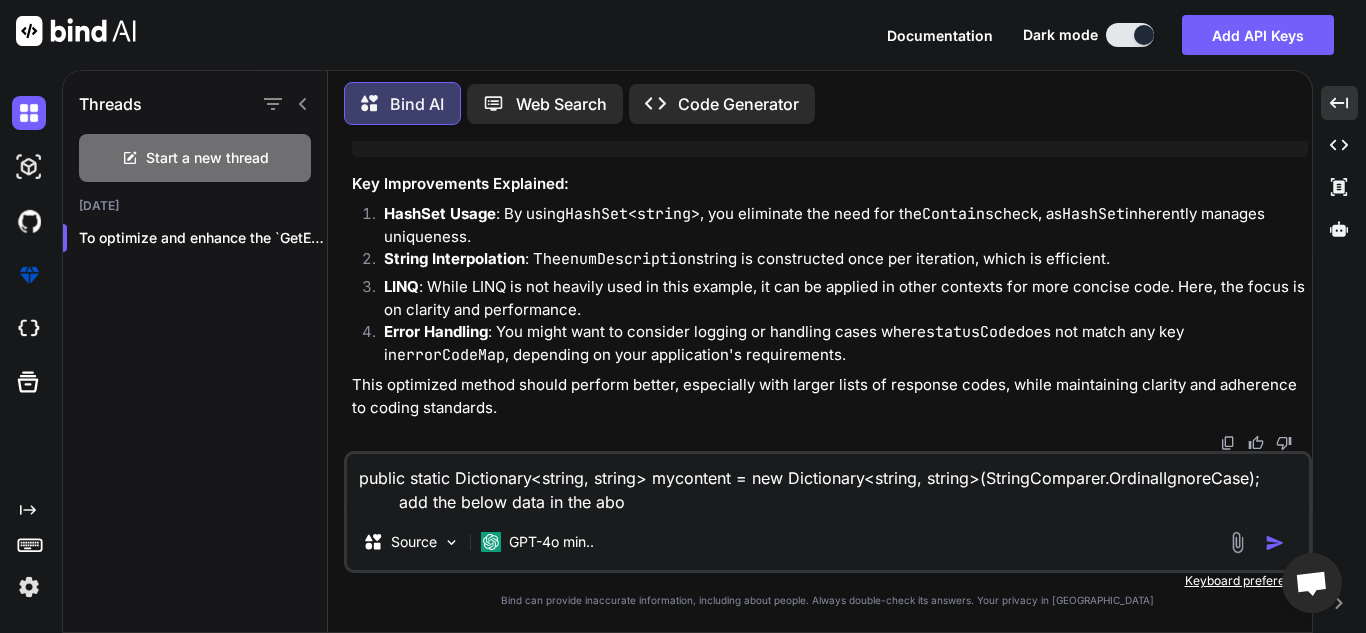 type on "x" 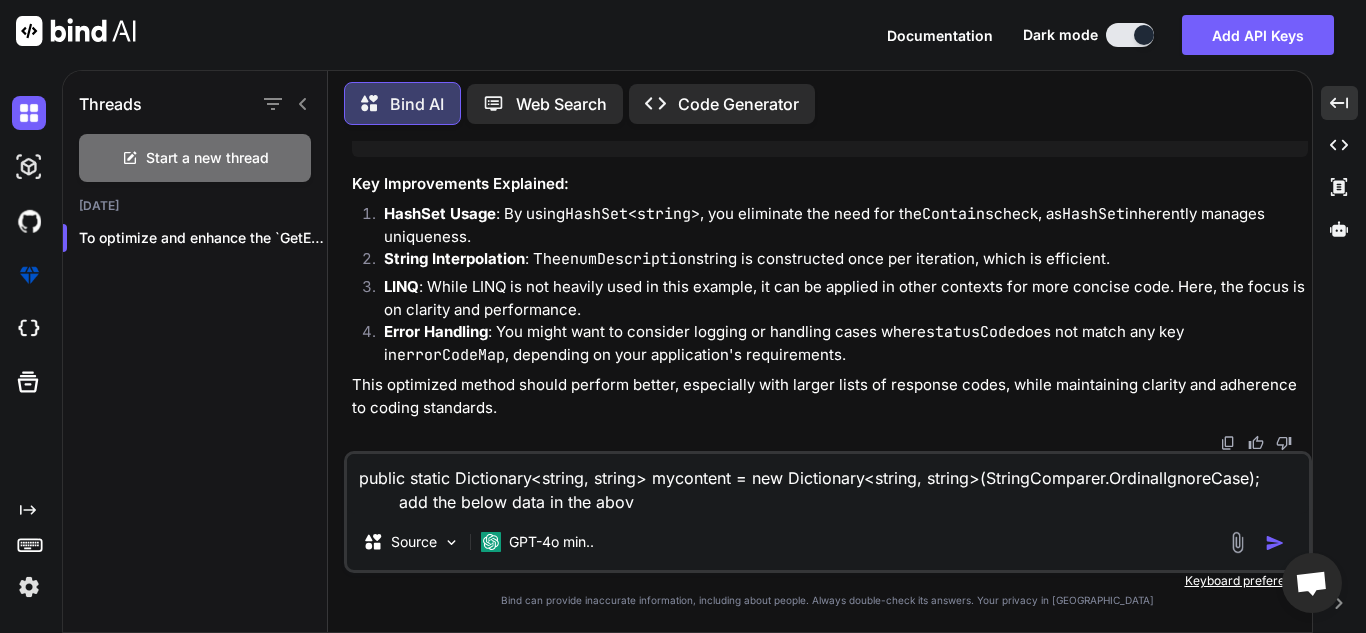 type on "x" 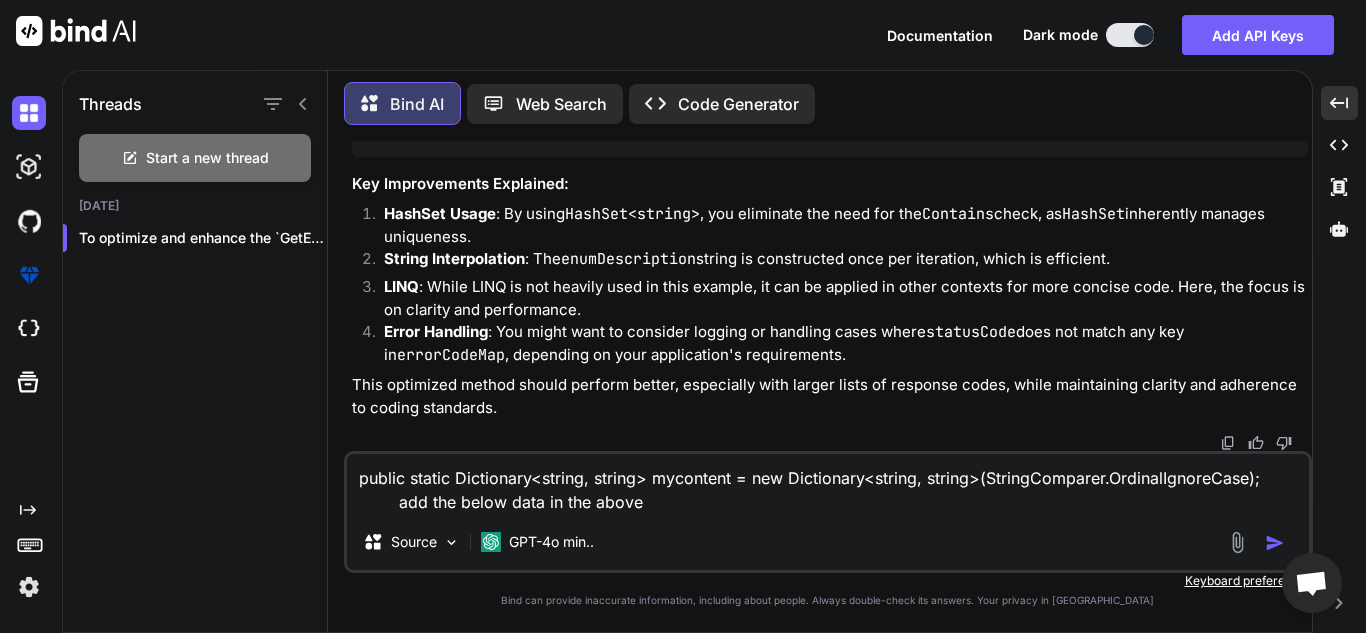 type on "x" 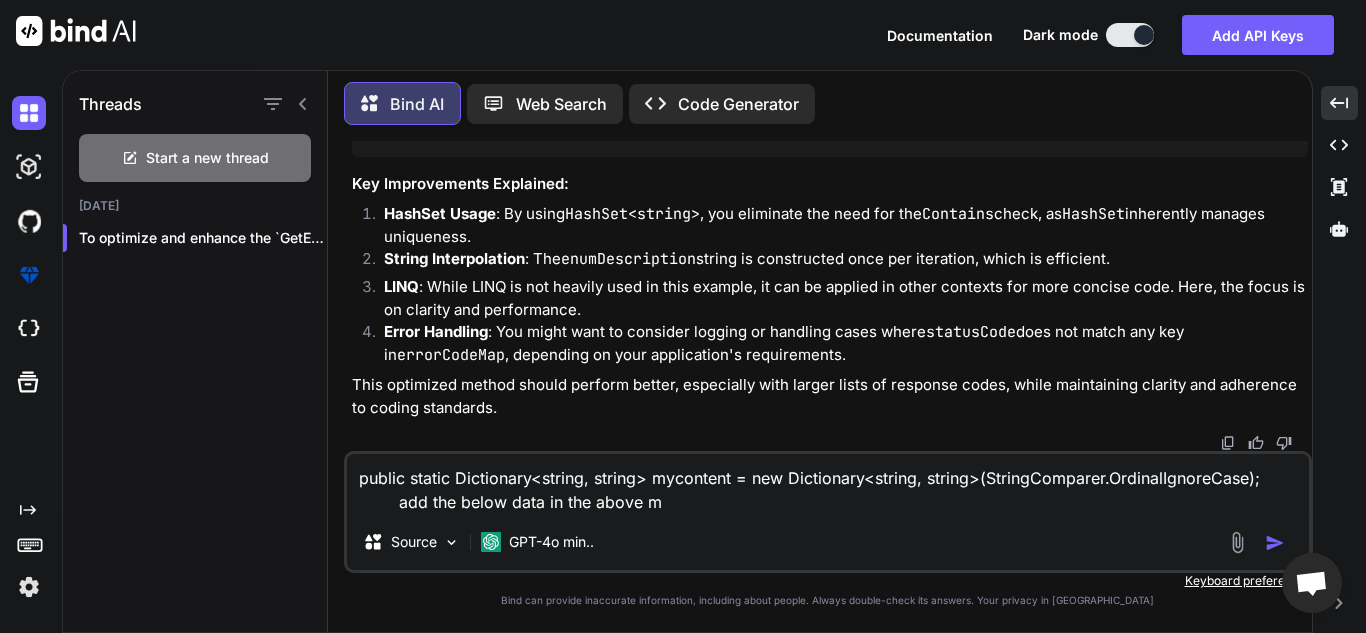 type on "x" 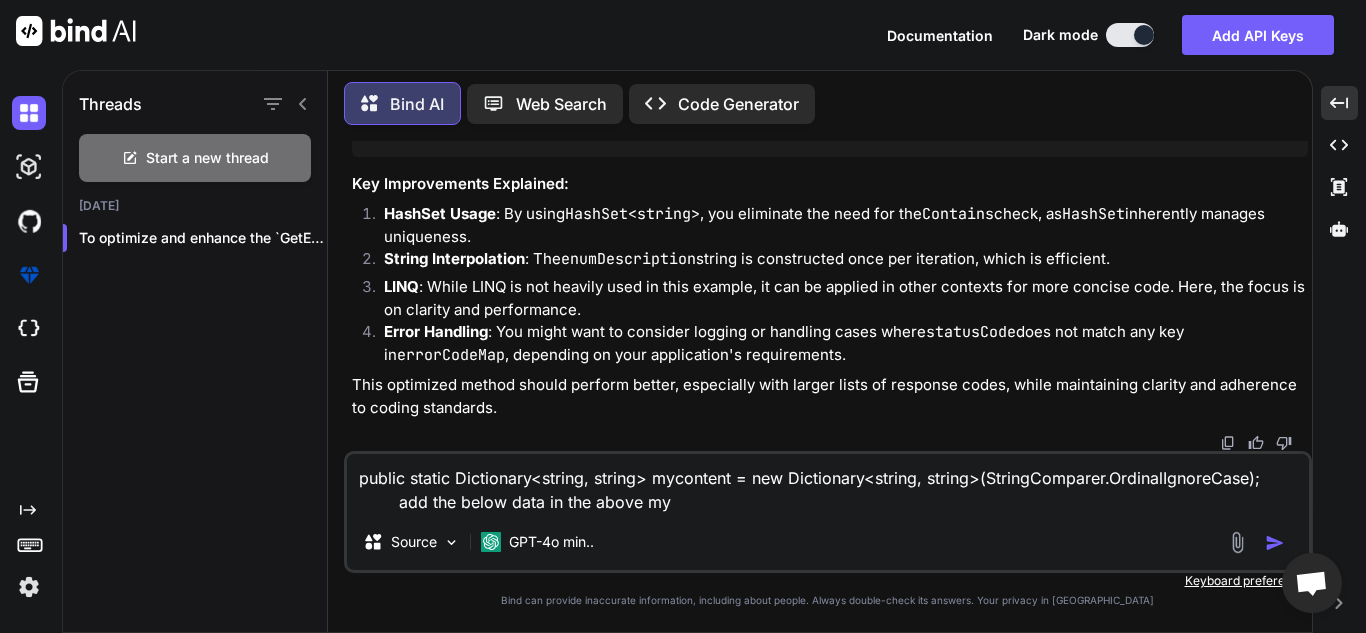 type on "x" 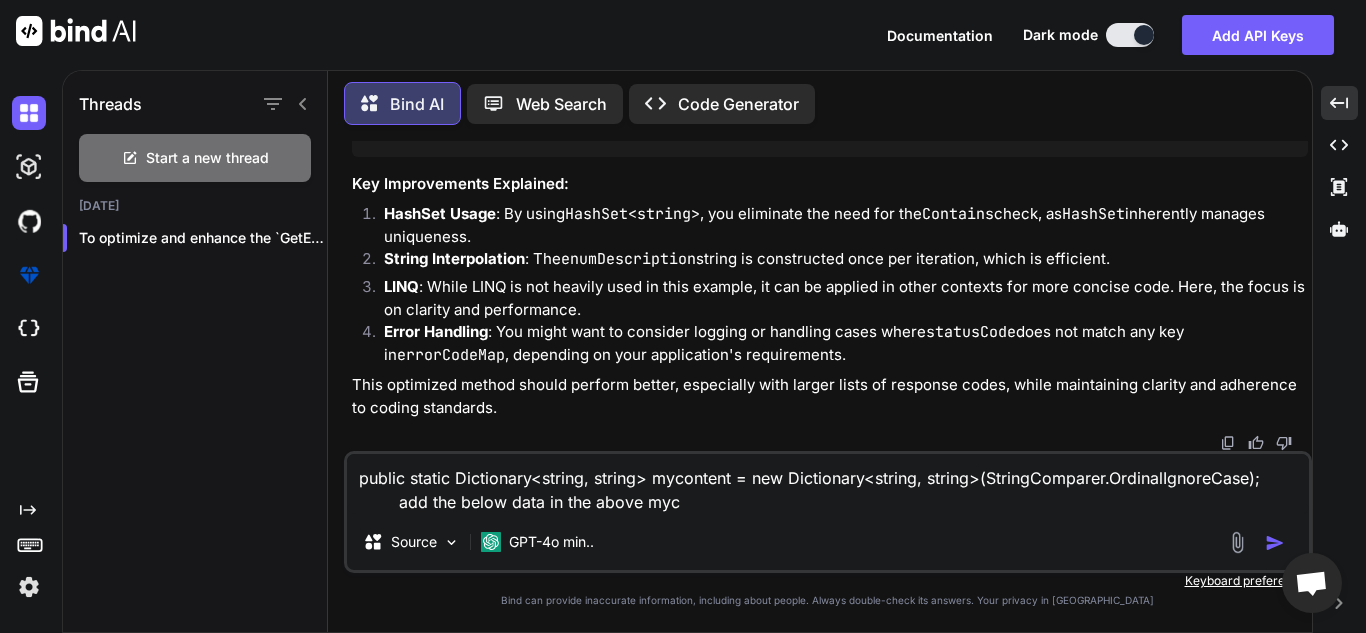 type on "x" 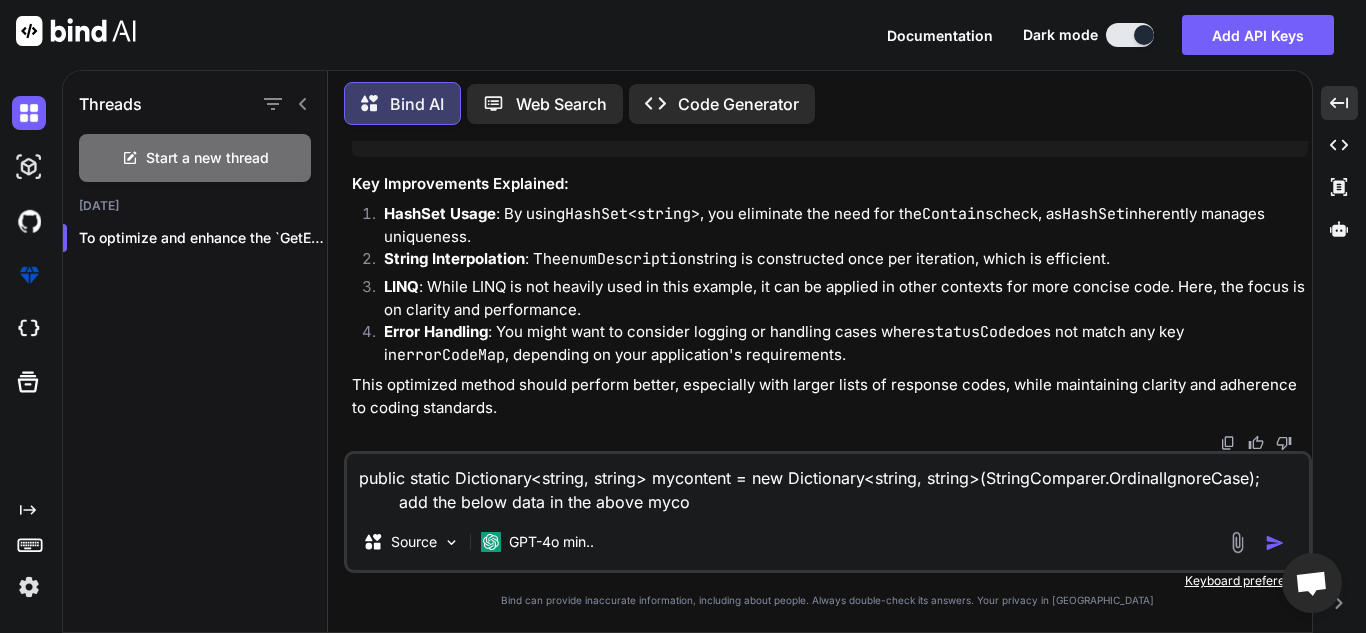 type on "x" 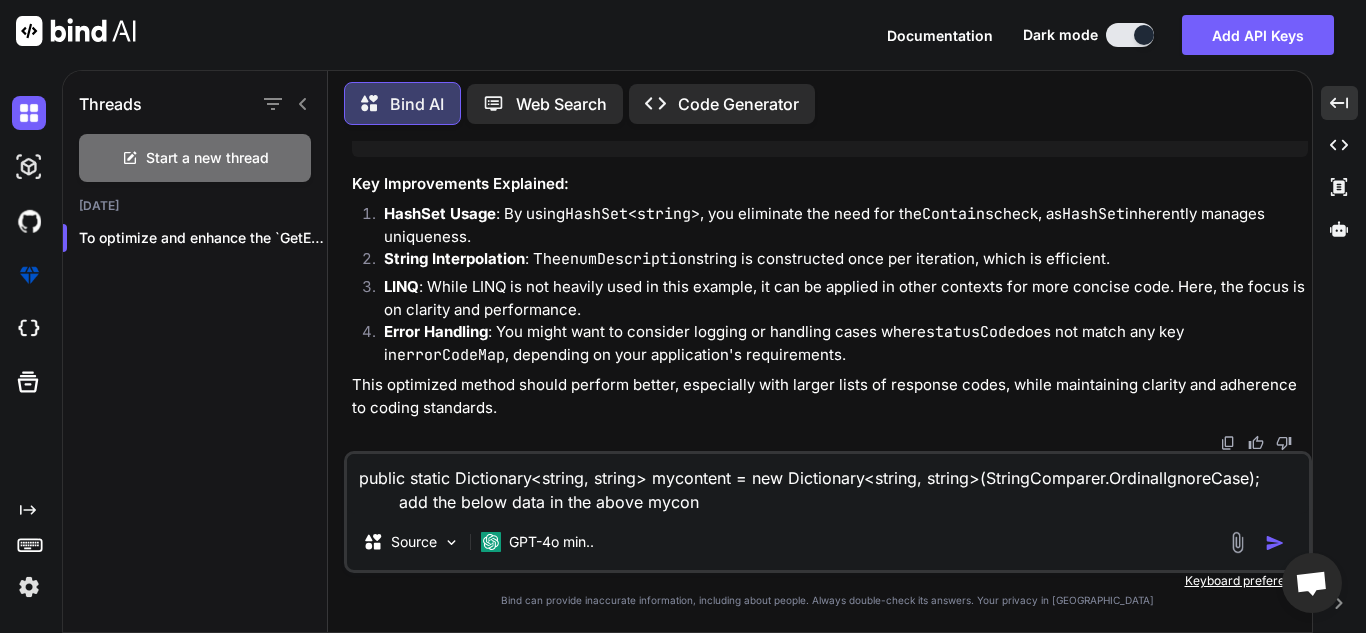 type on "x" 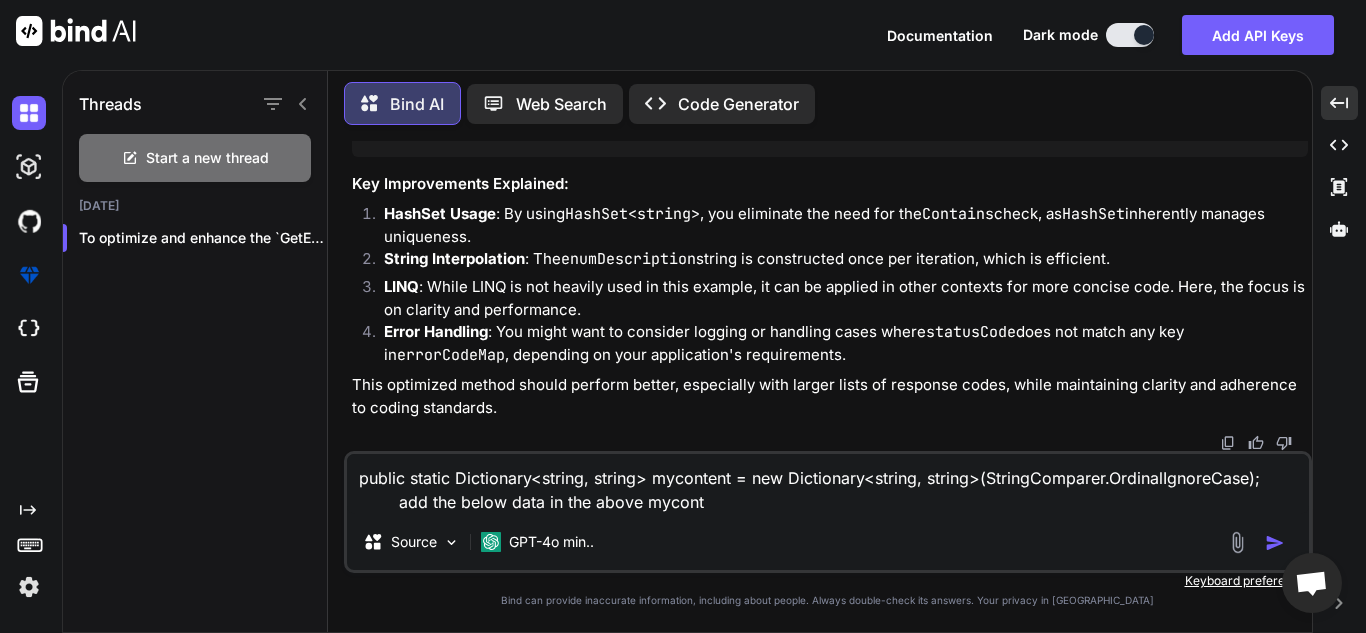 type on "x" 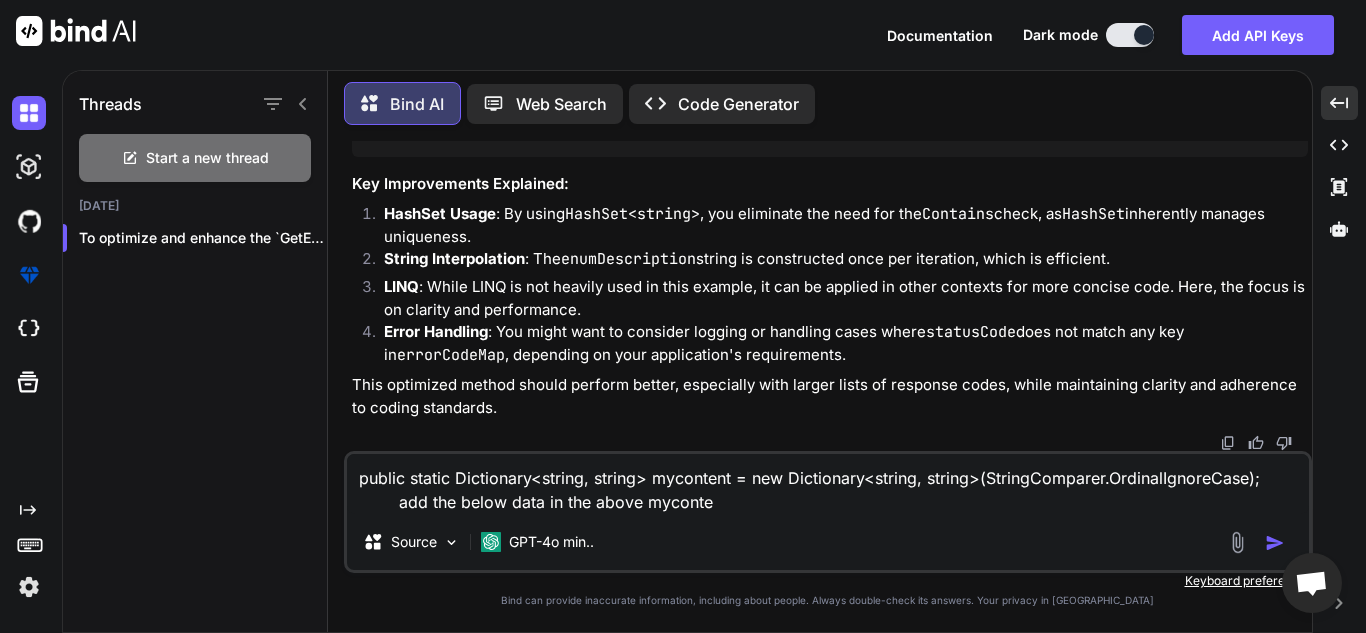 type on "x" 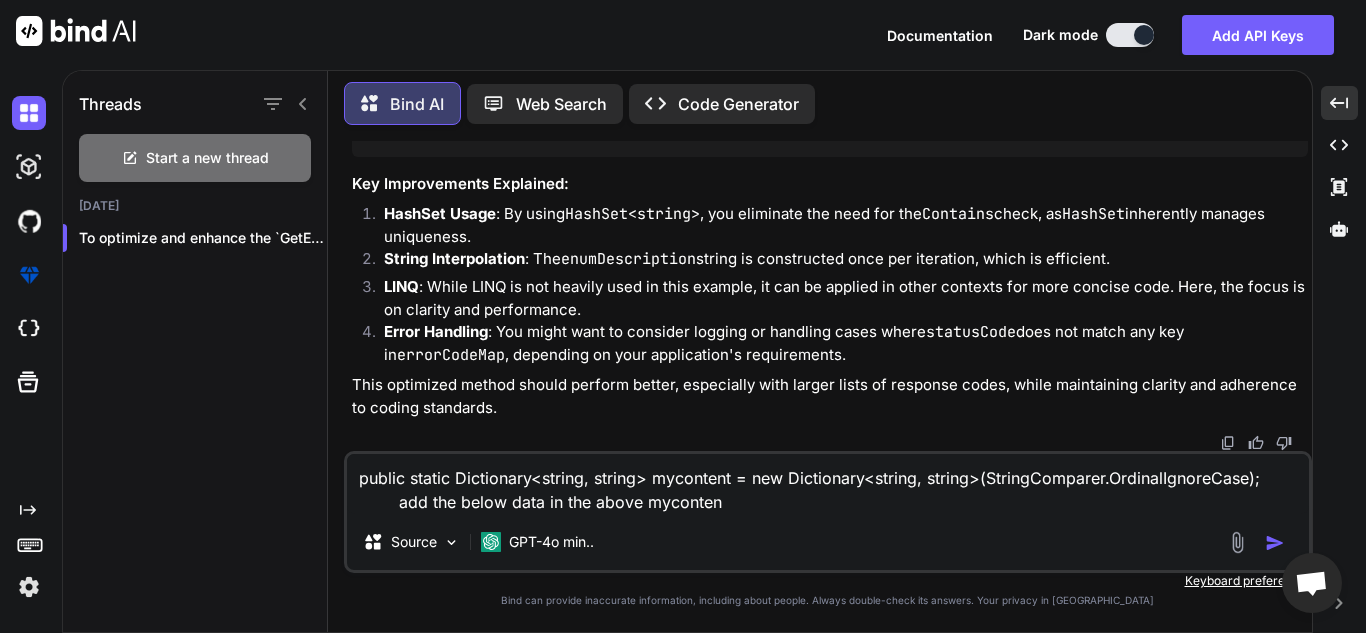 type on "x" 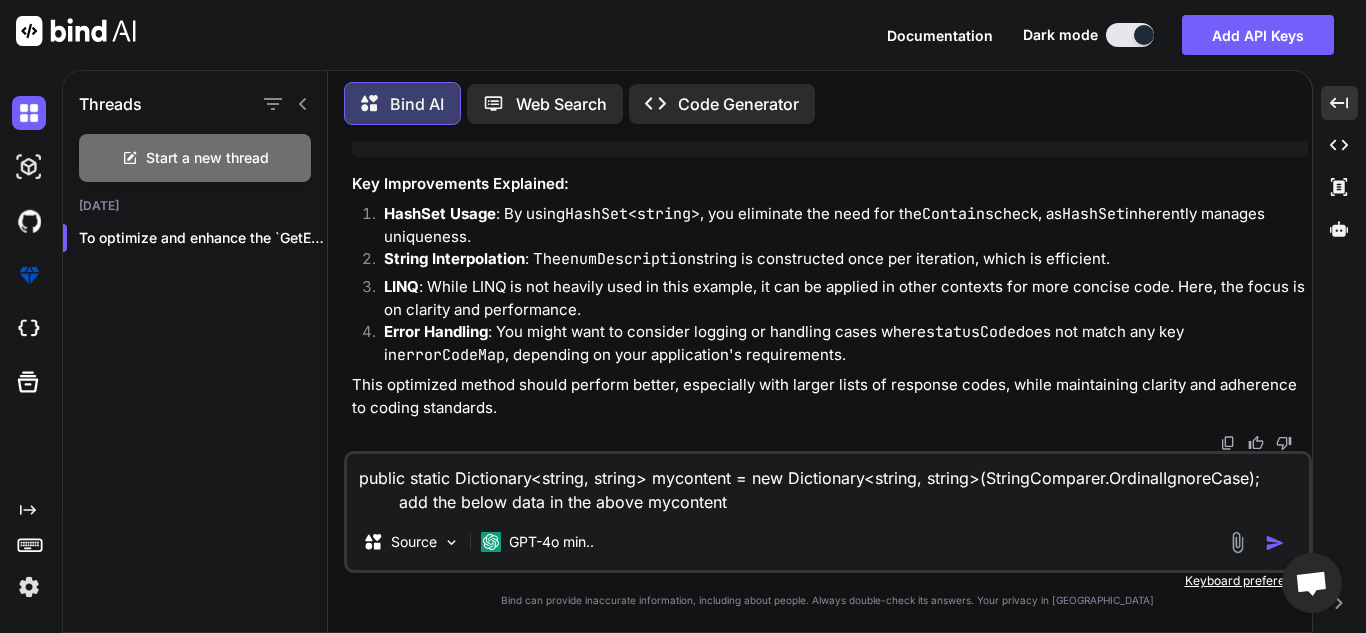 type on "x" 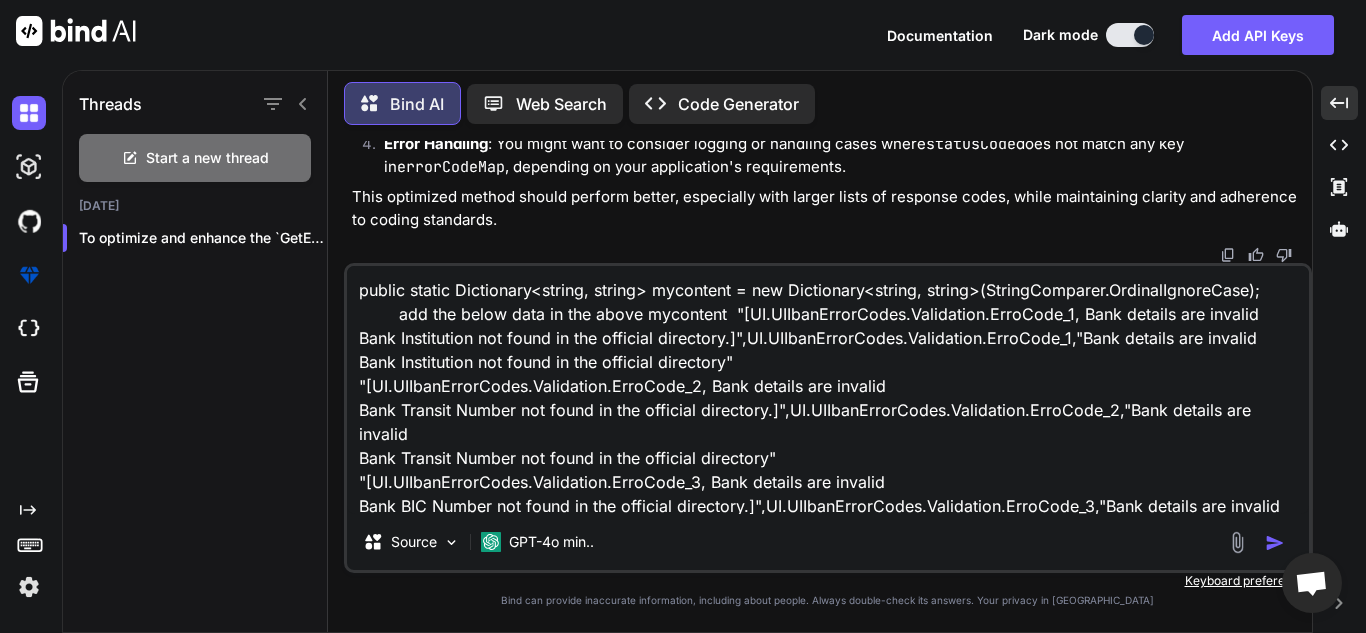 scroll, scrollTop: 26, scrollLeft: 0, axis: vertical 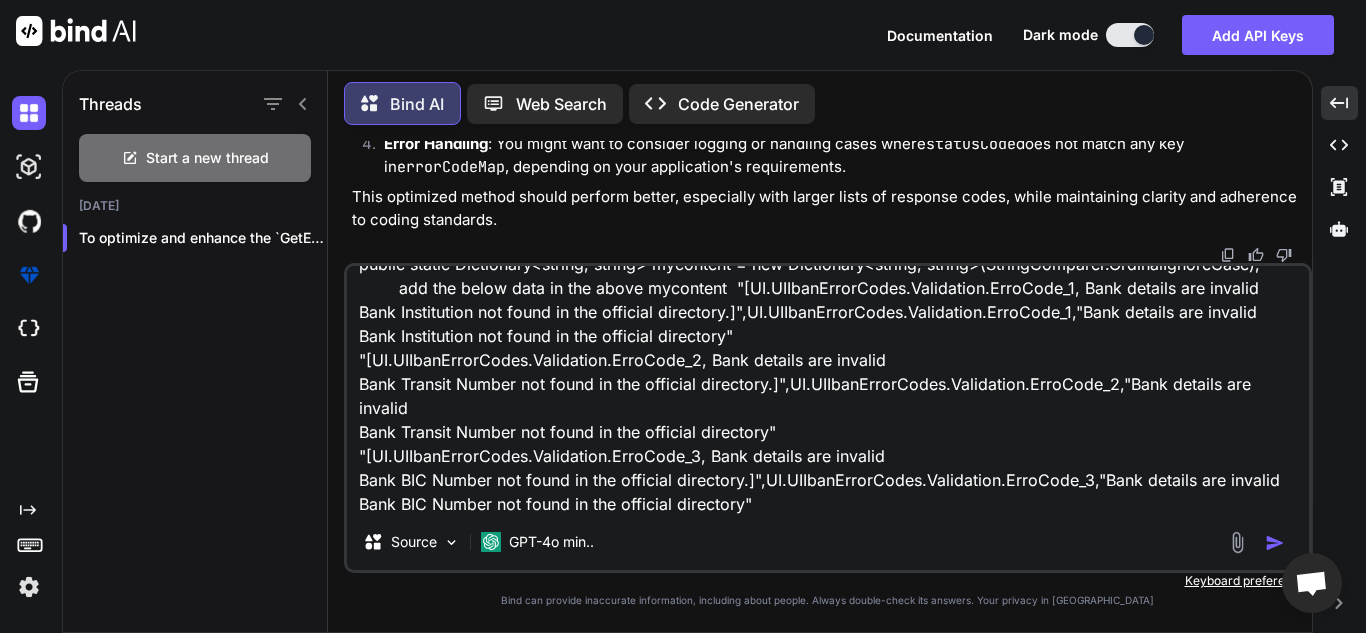 type on "x" 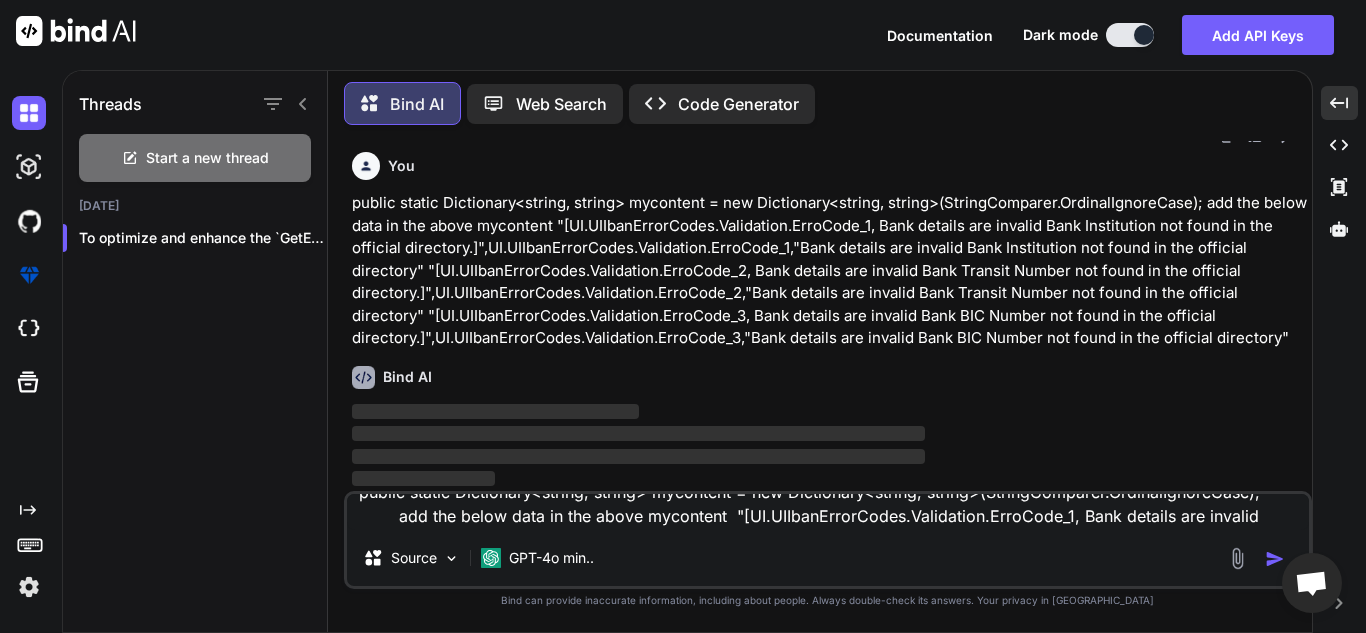 type 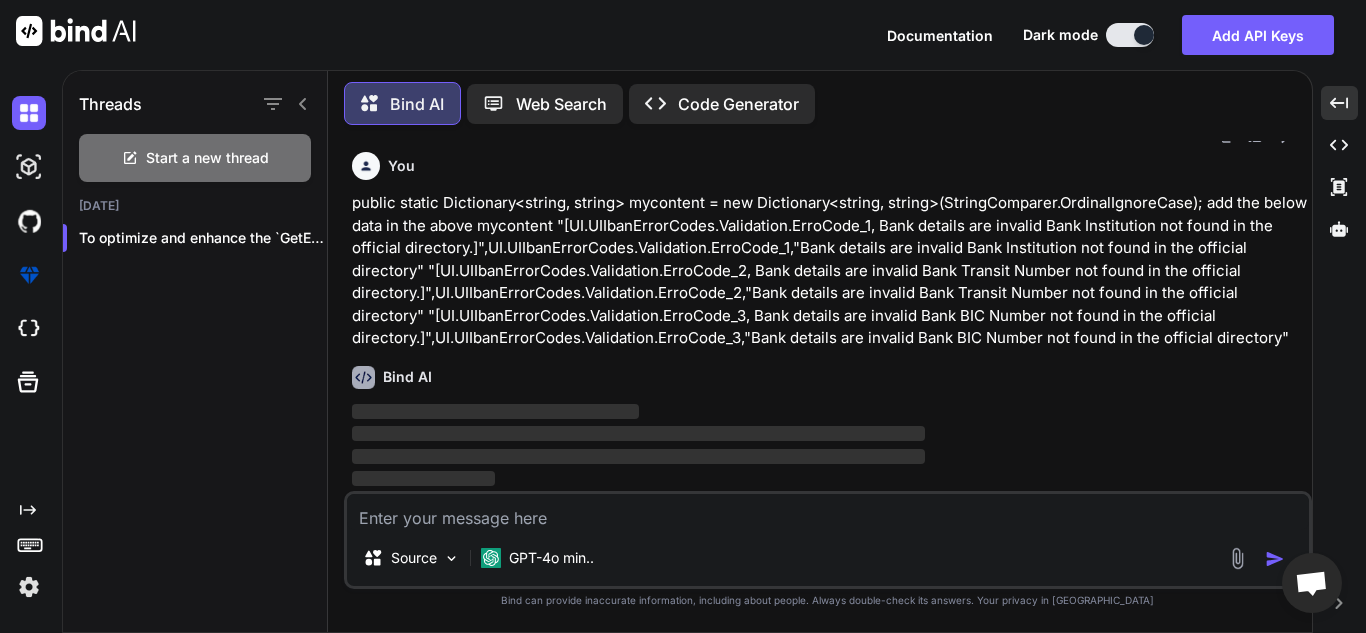scroll, scrollTop: 0, scrollLeft: 0, axis: both 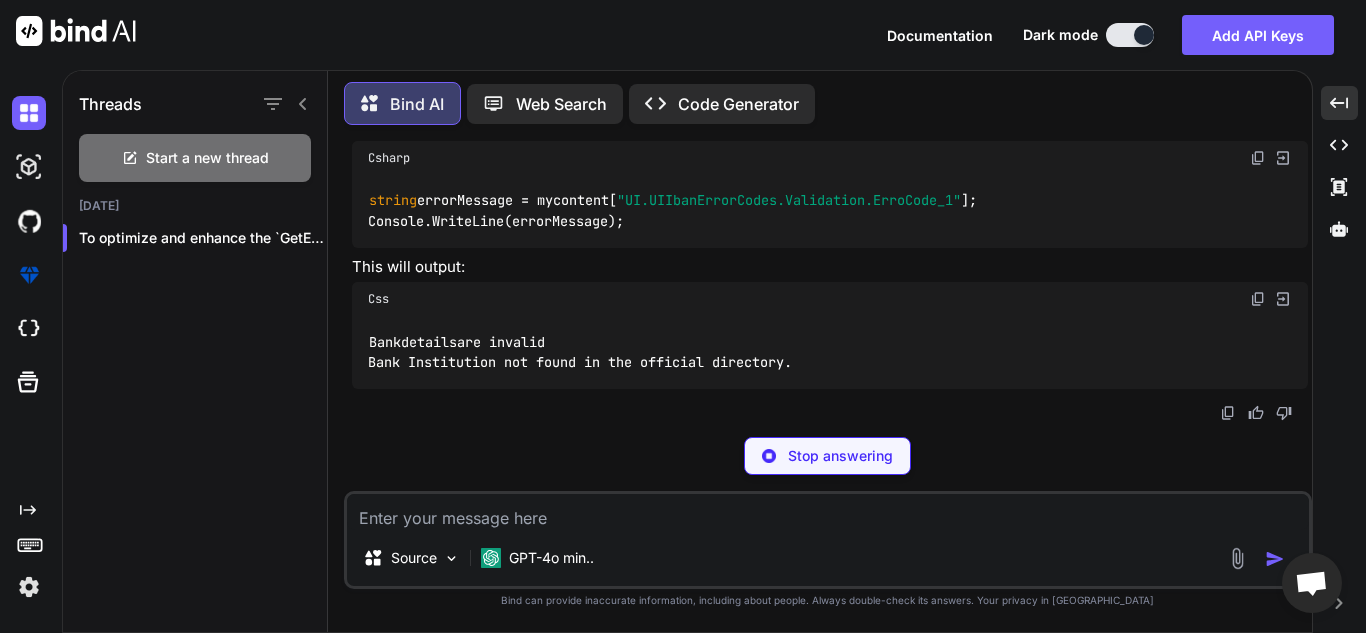 type on "x" 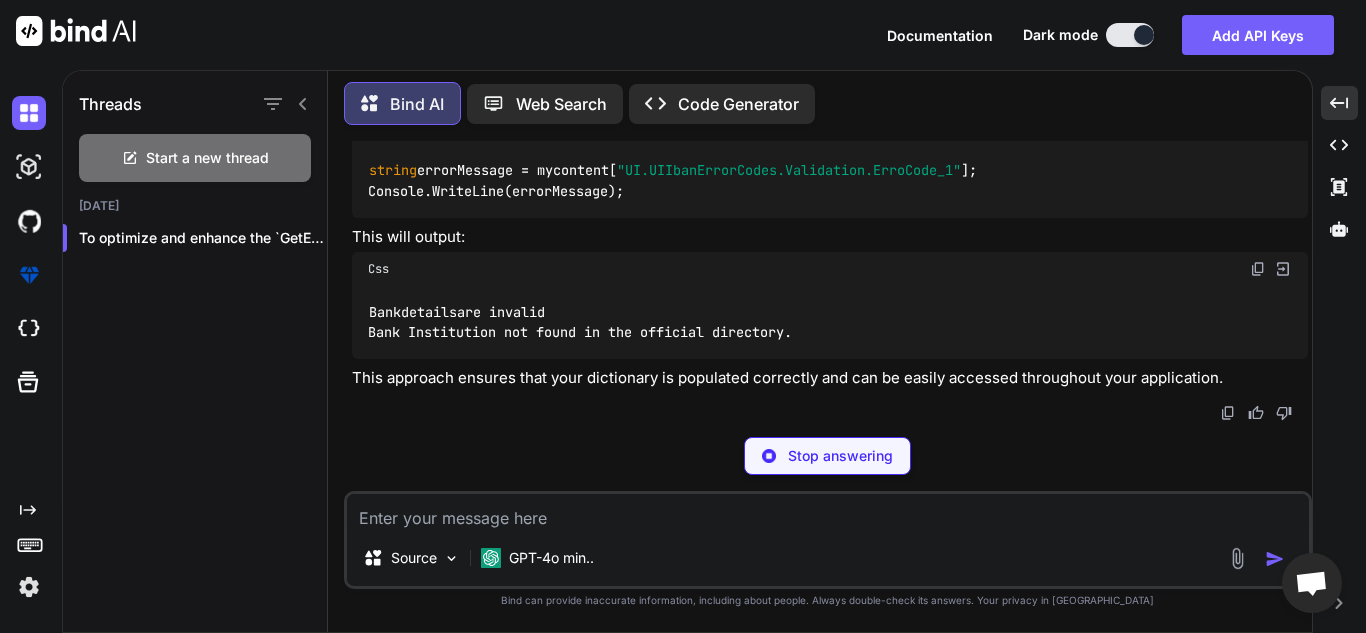 scroll, scrollTop: 12266, scrollLeft: 0, axis: vertical 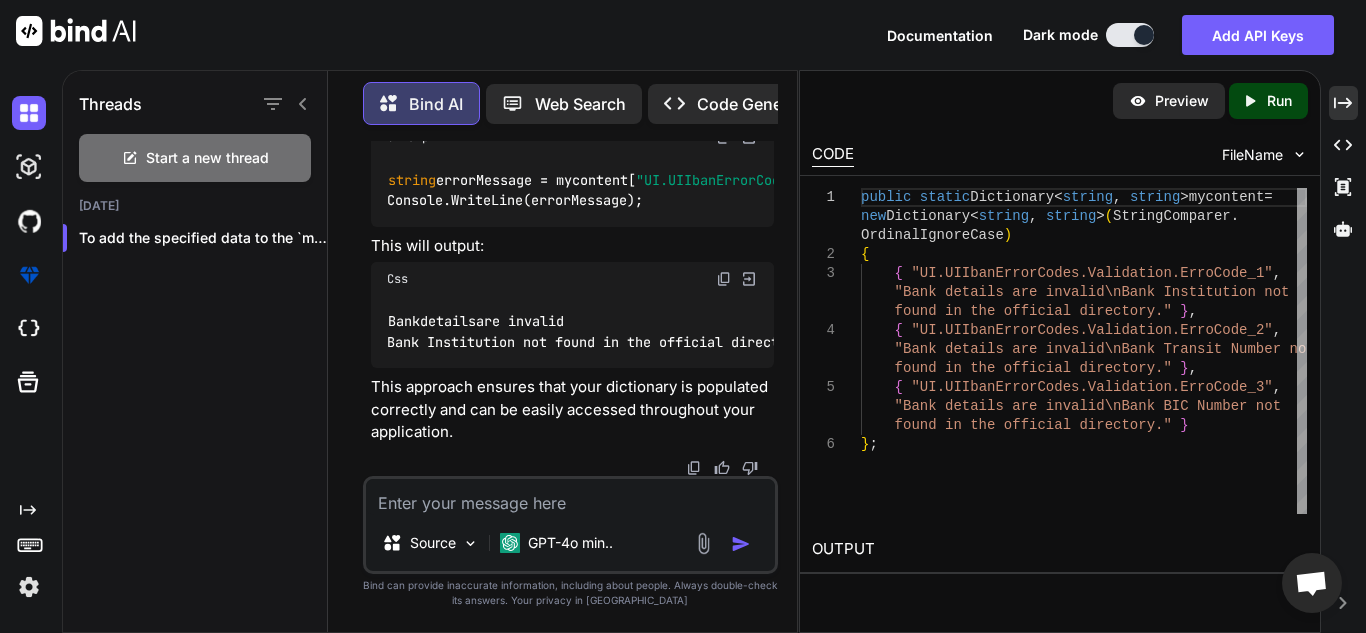 drag, startPoint x: 392, startPoint y: 212, endPoint x: 717, endPoint y: 249, distance: 327.09937 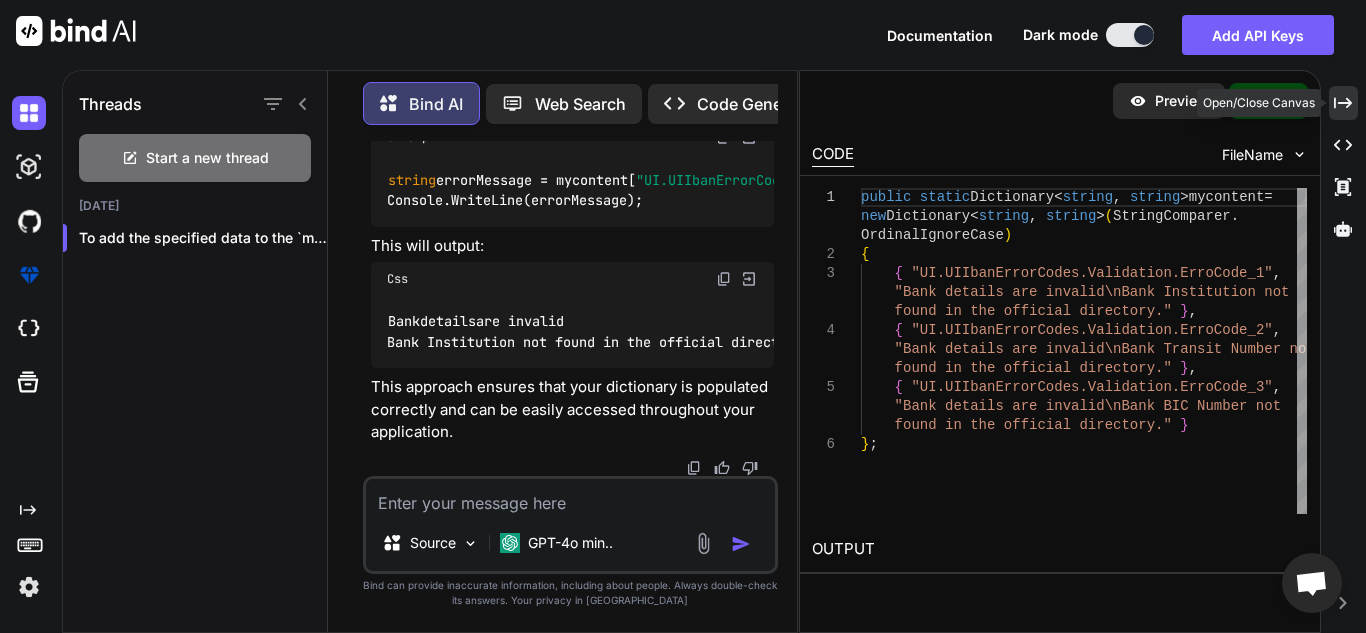 click on "Created with Pixso." at bounding box center (1343, 103) 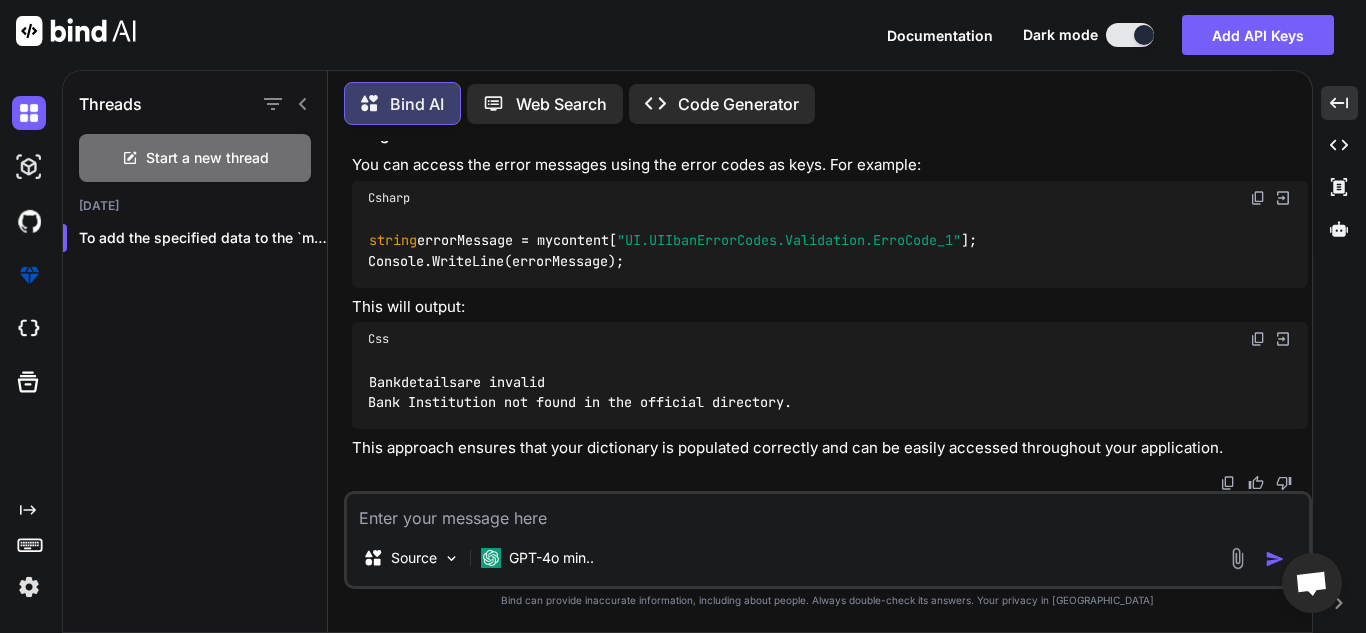 scroll, scrollTop: 7615, scrollLeft: 0, axis: vertical 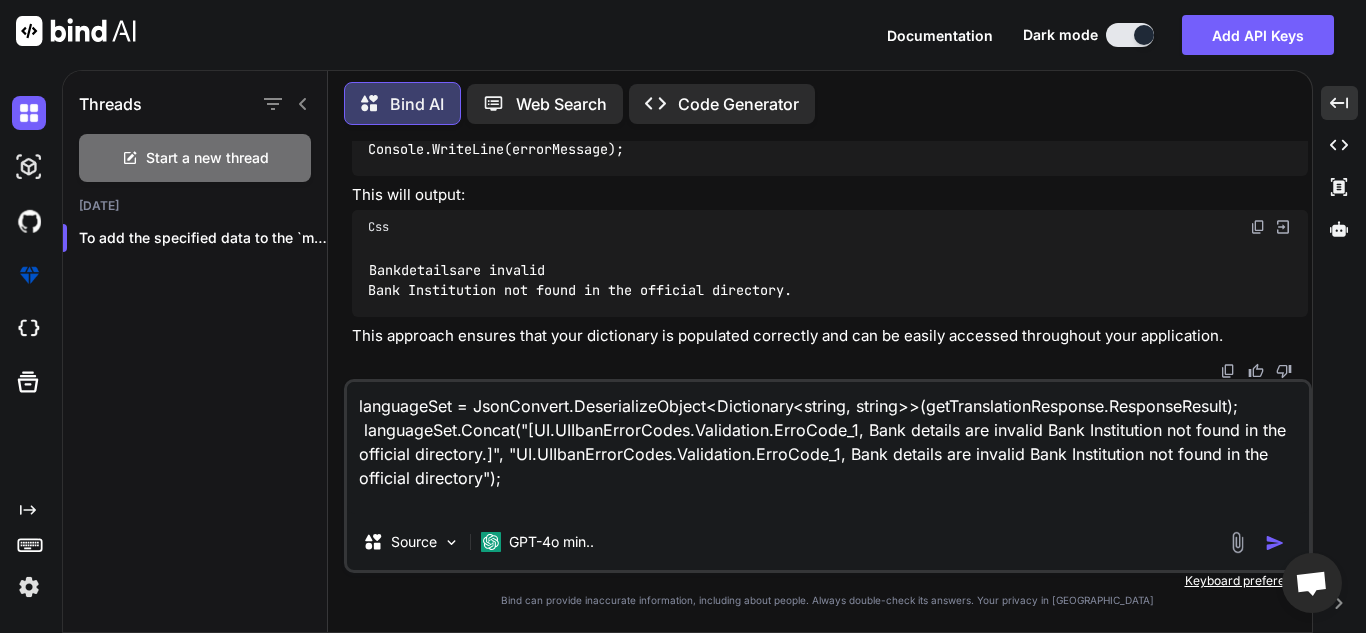 type on "x" 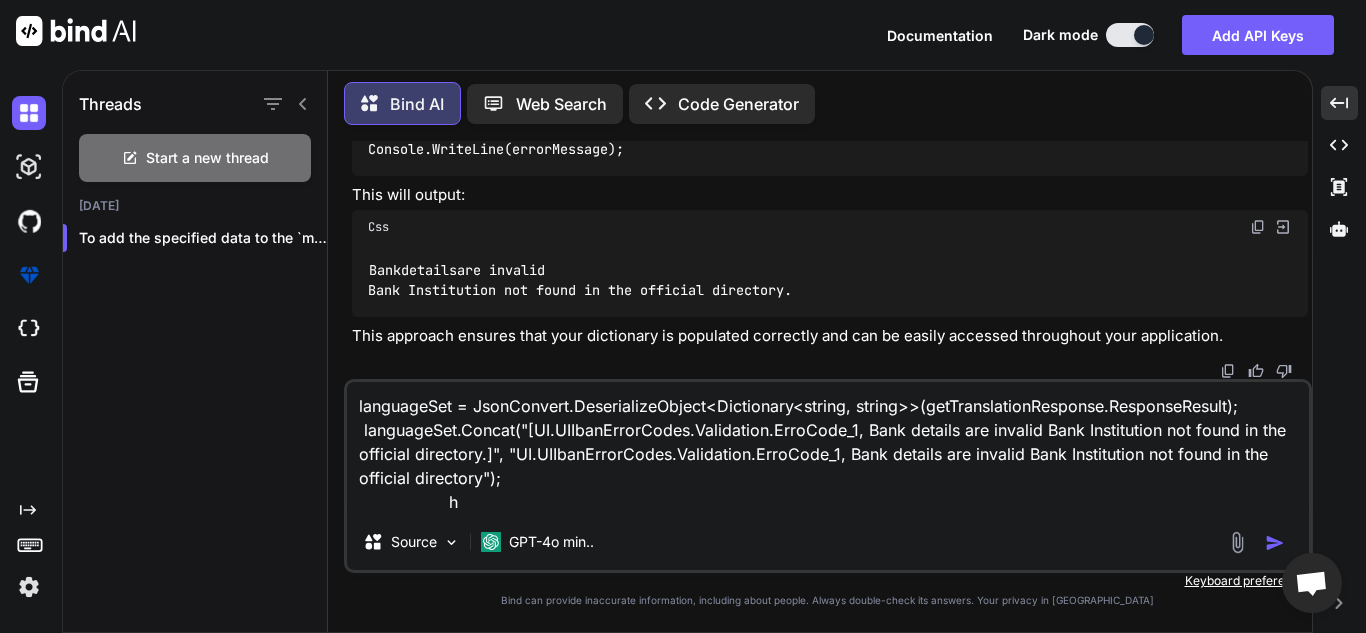 type on "x" 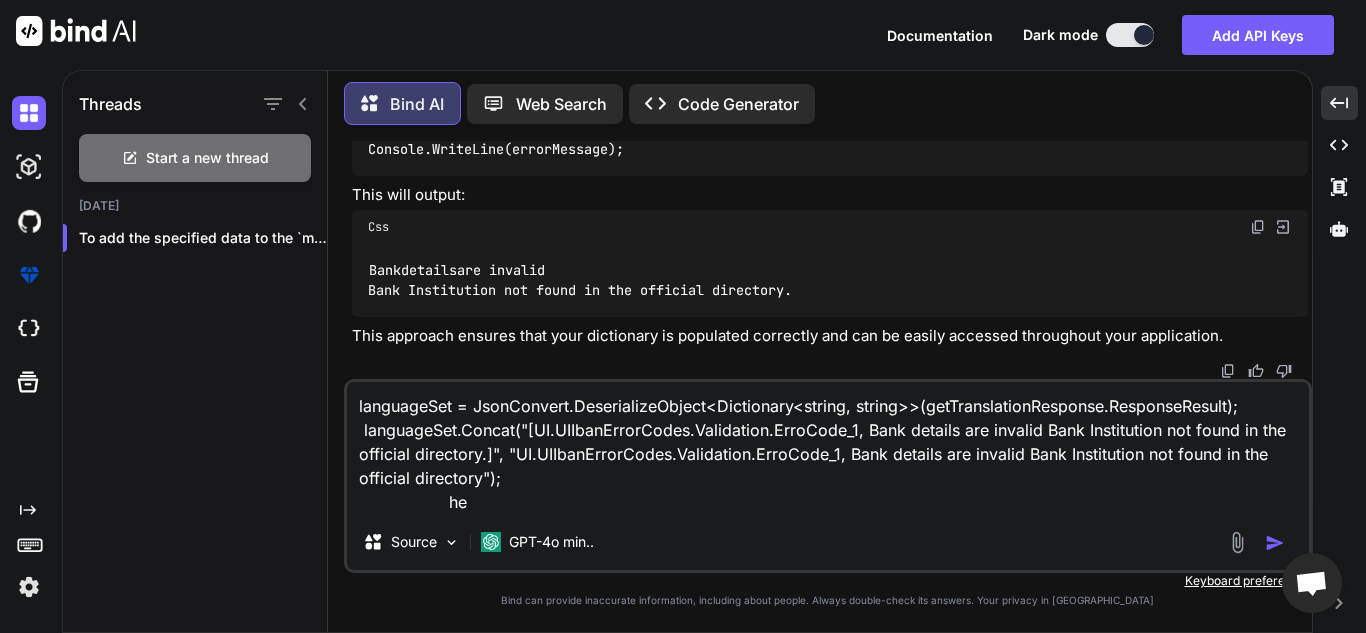 type on "x" 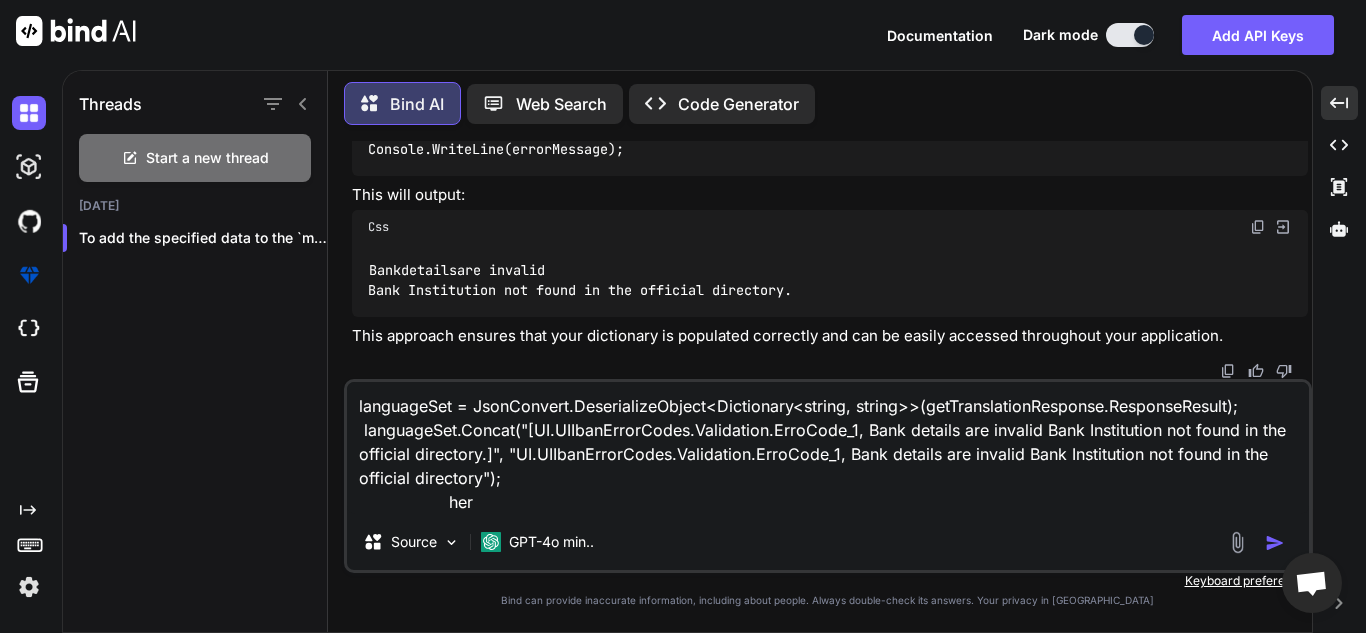 type on "x" 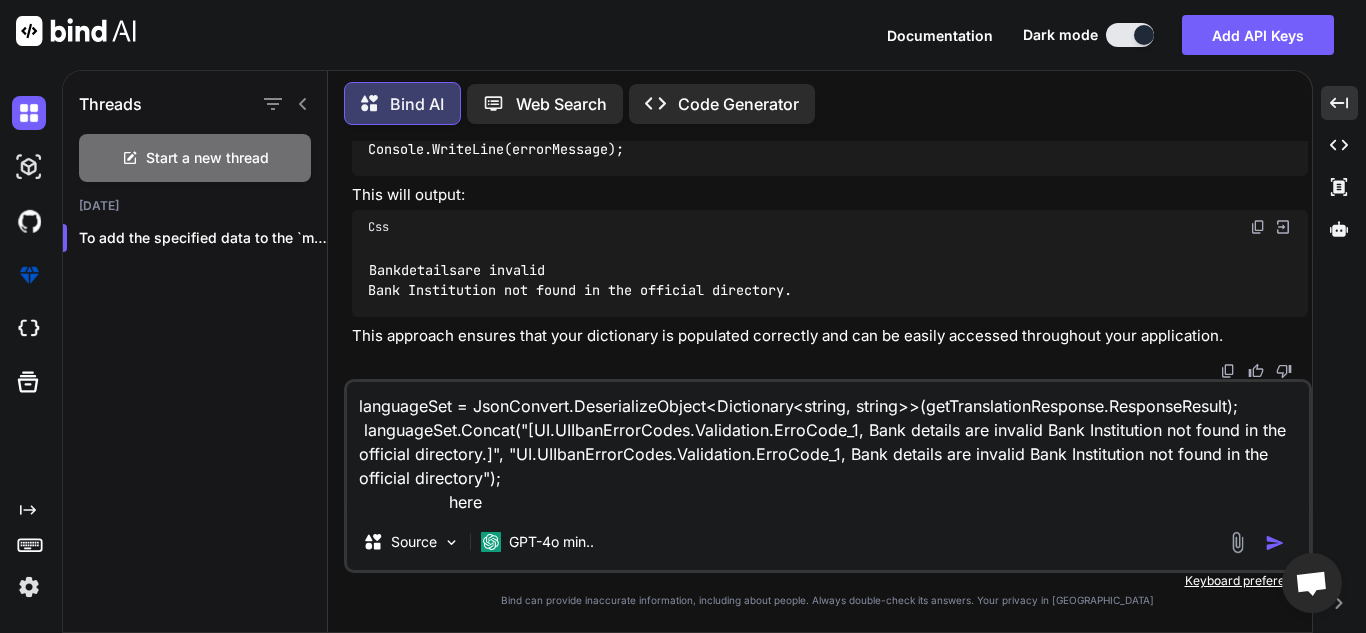type on "x" 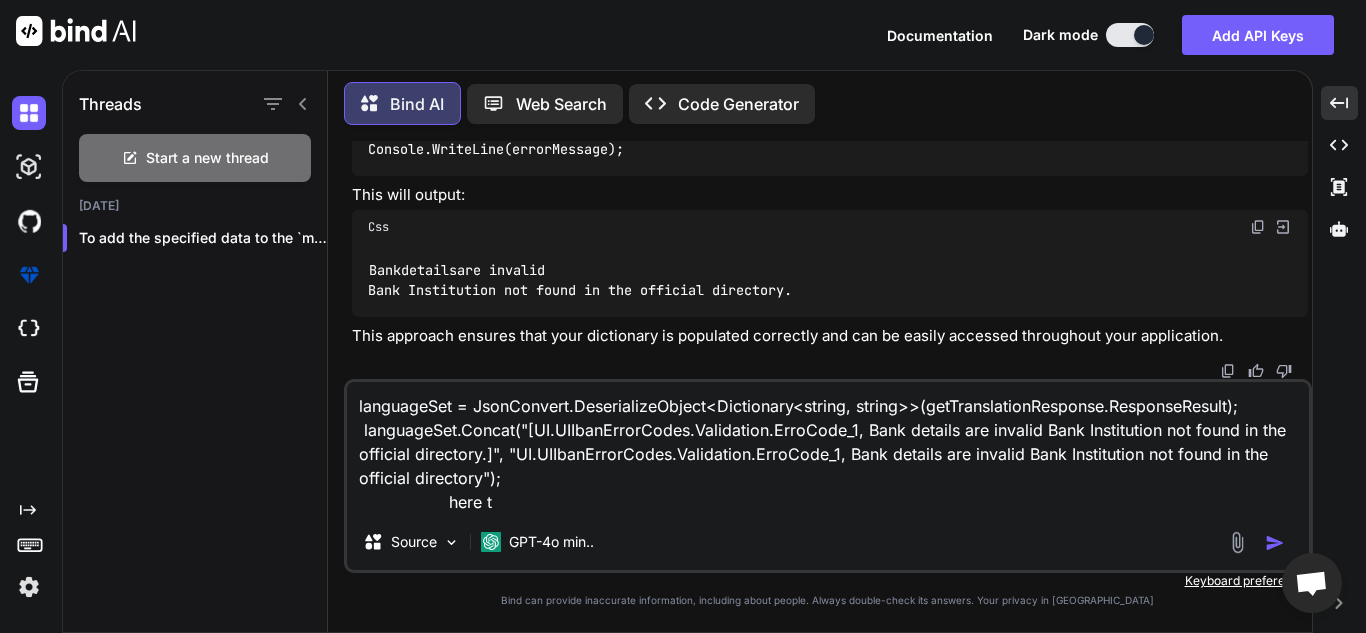 type on "x" 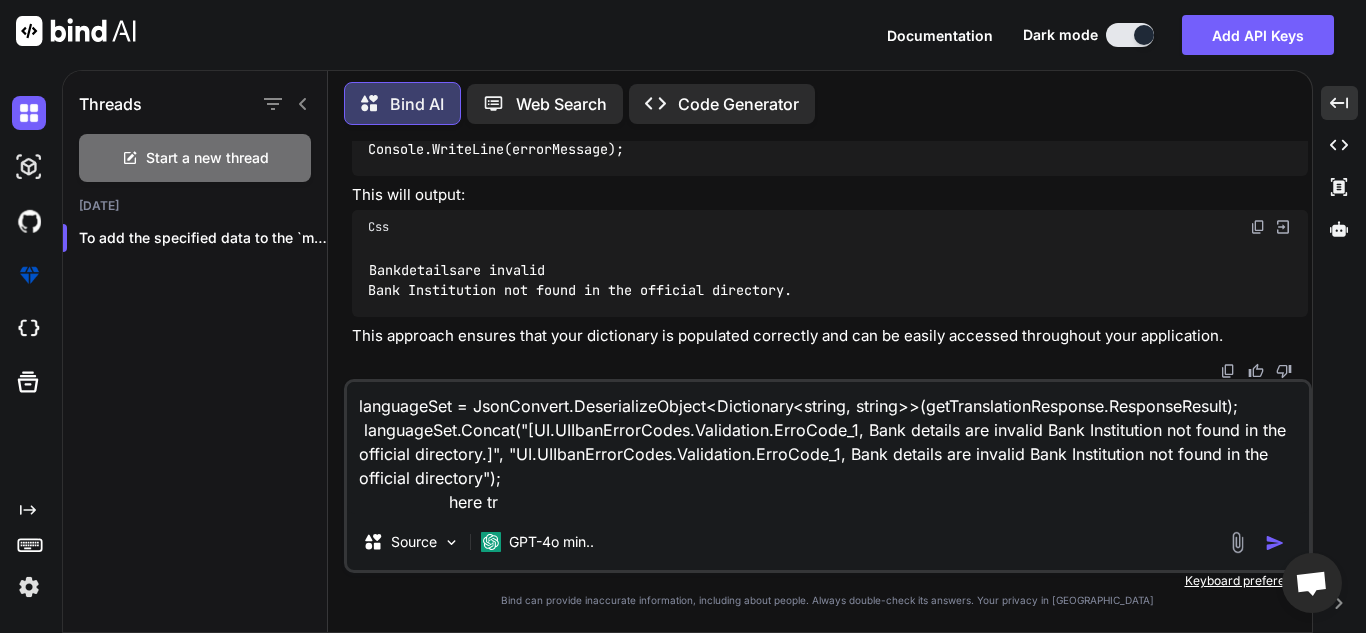 type on "x" 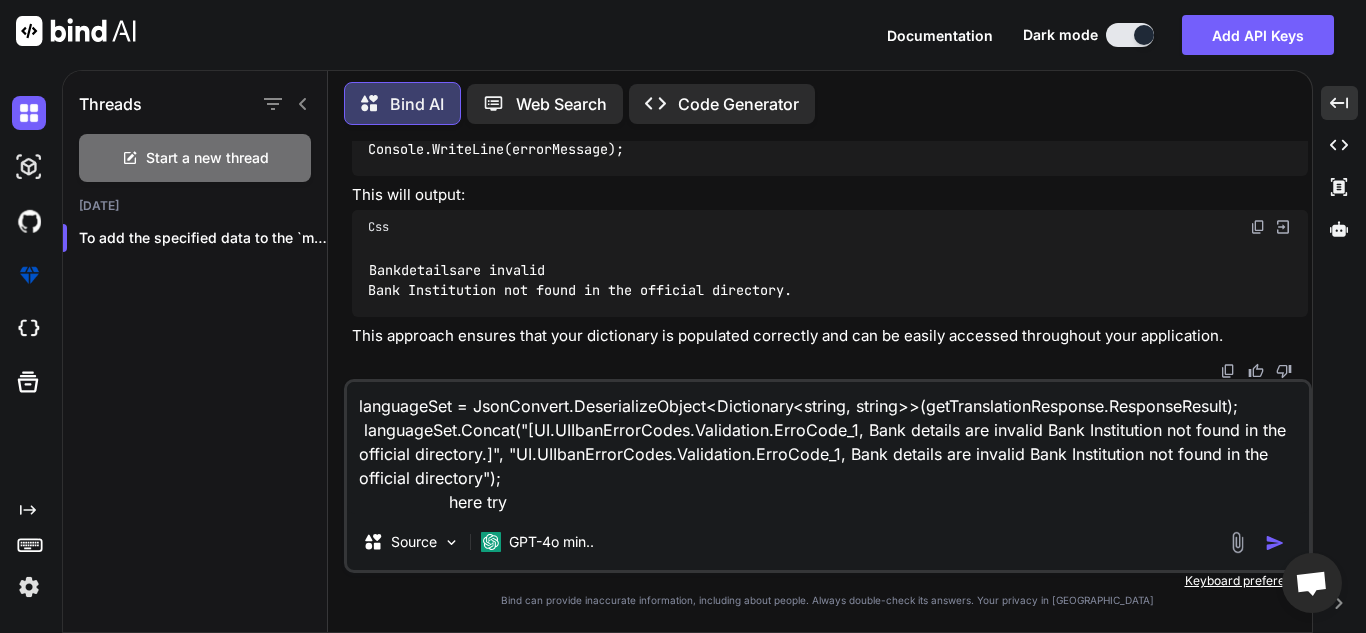 type on "x" 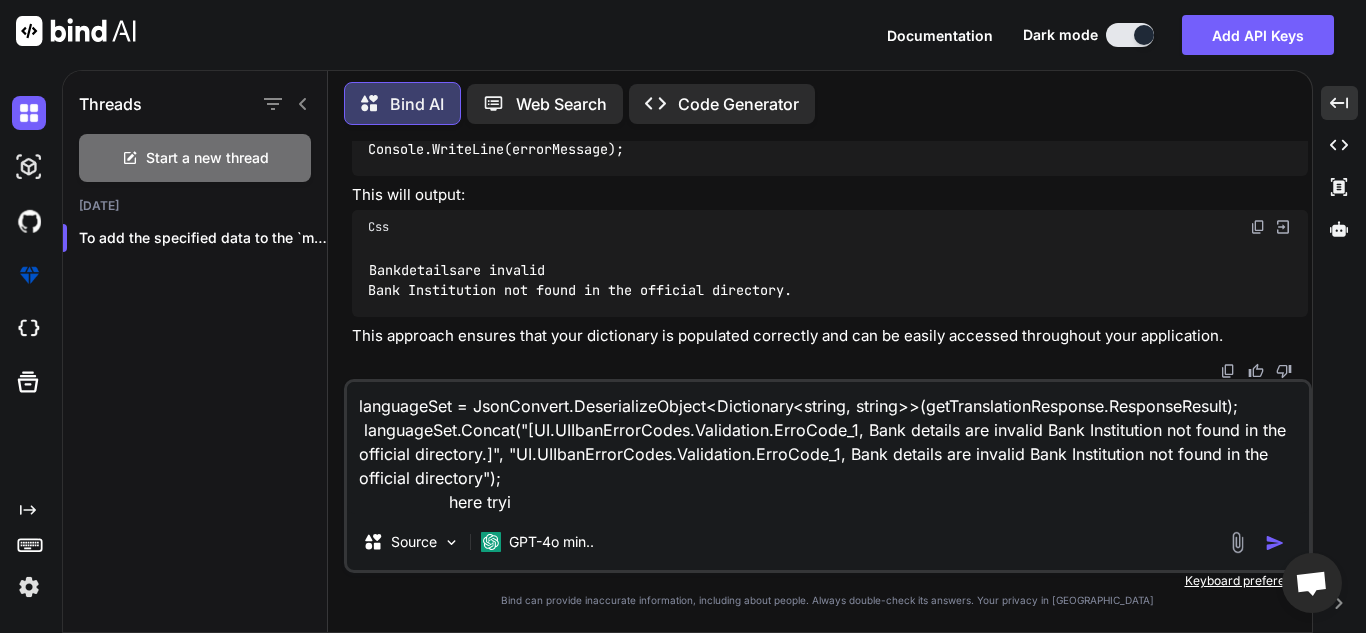 type on "x" 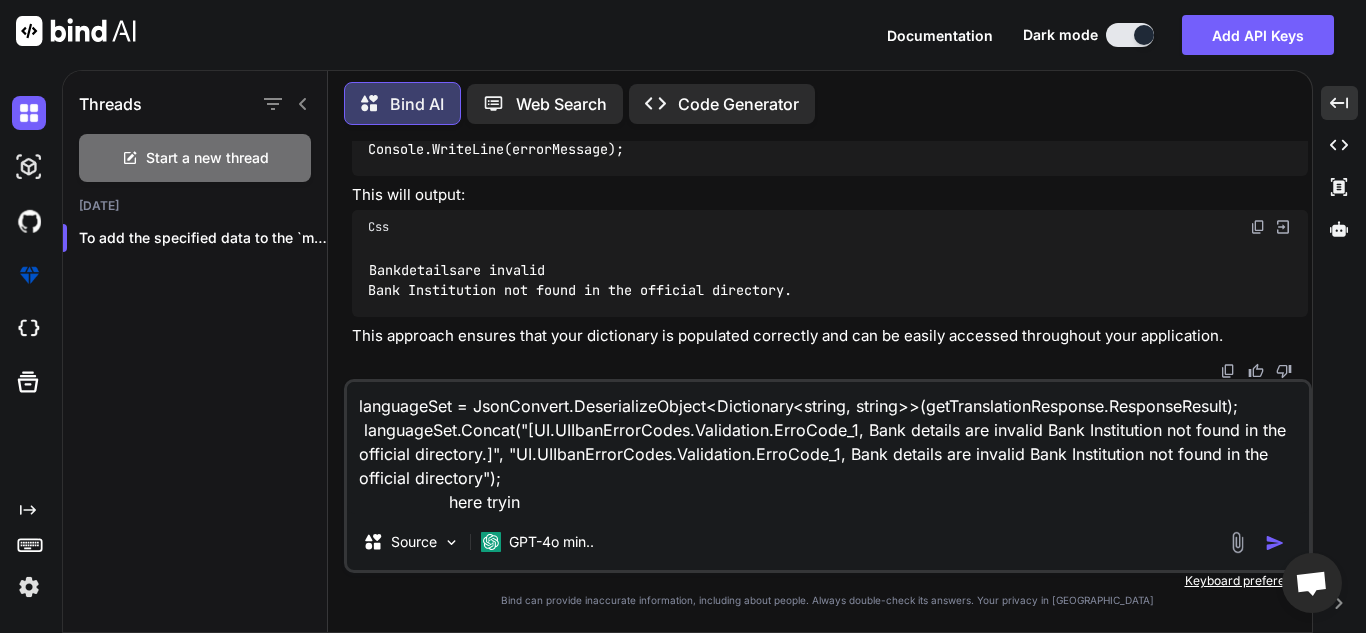 type on "x" 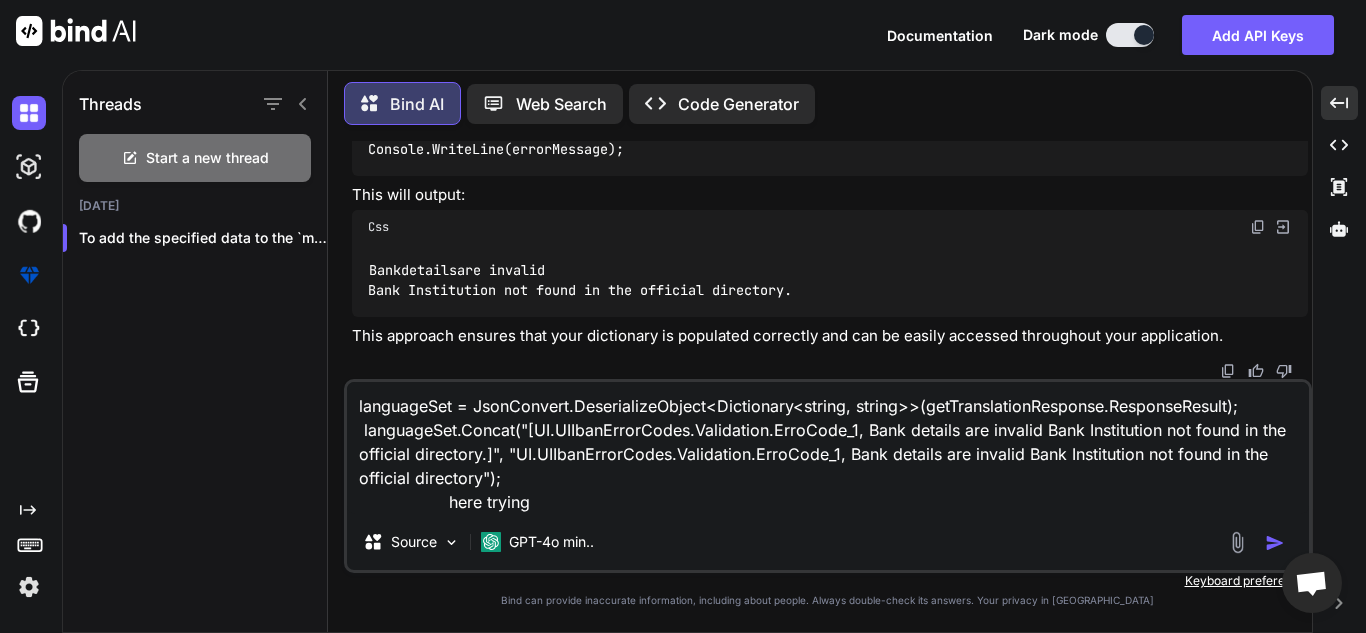 type on "x" 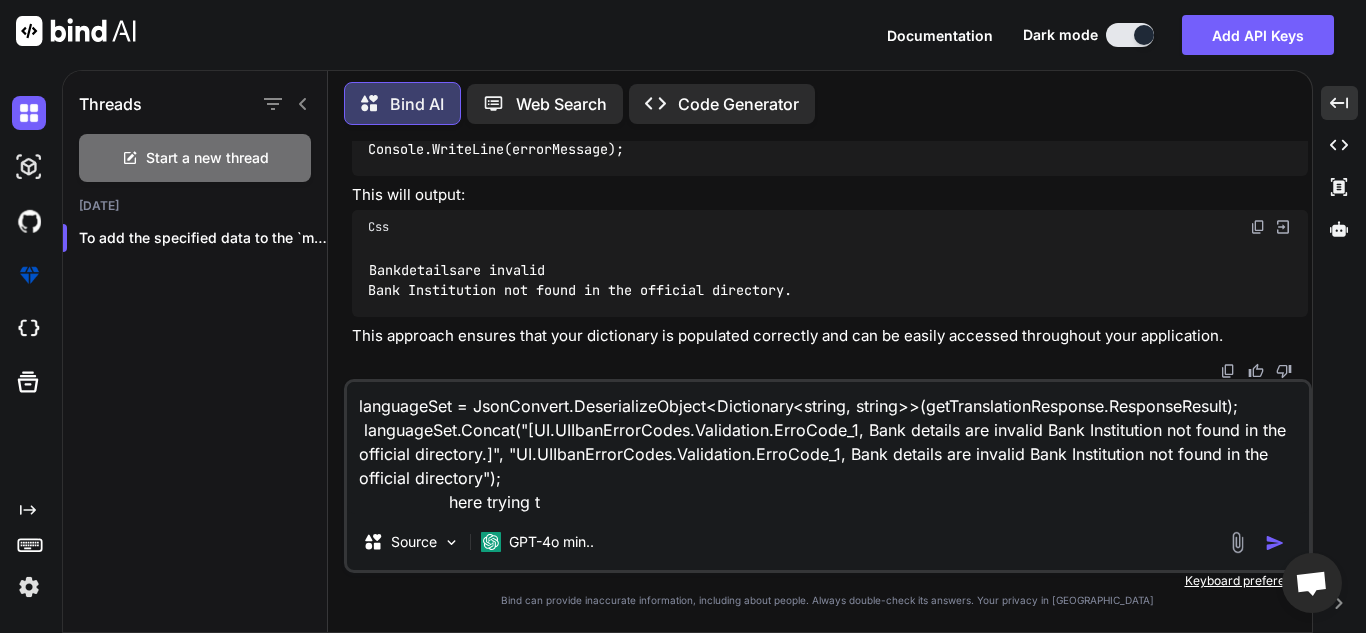 type on "x" 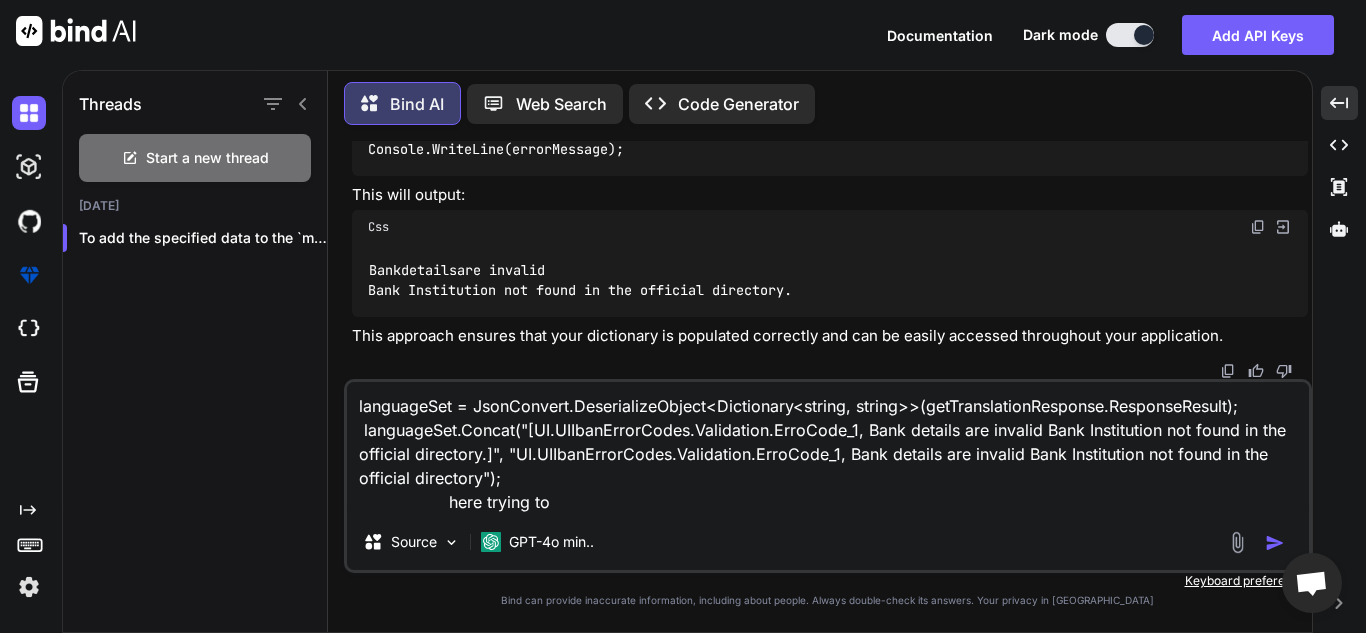 type on "x" 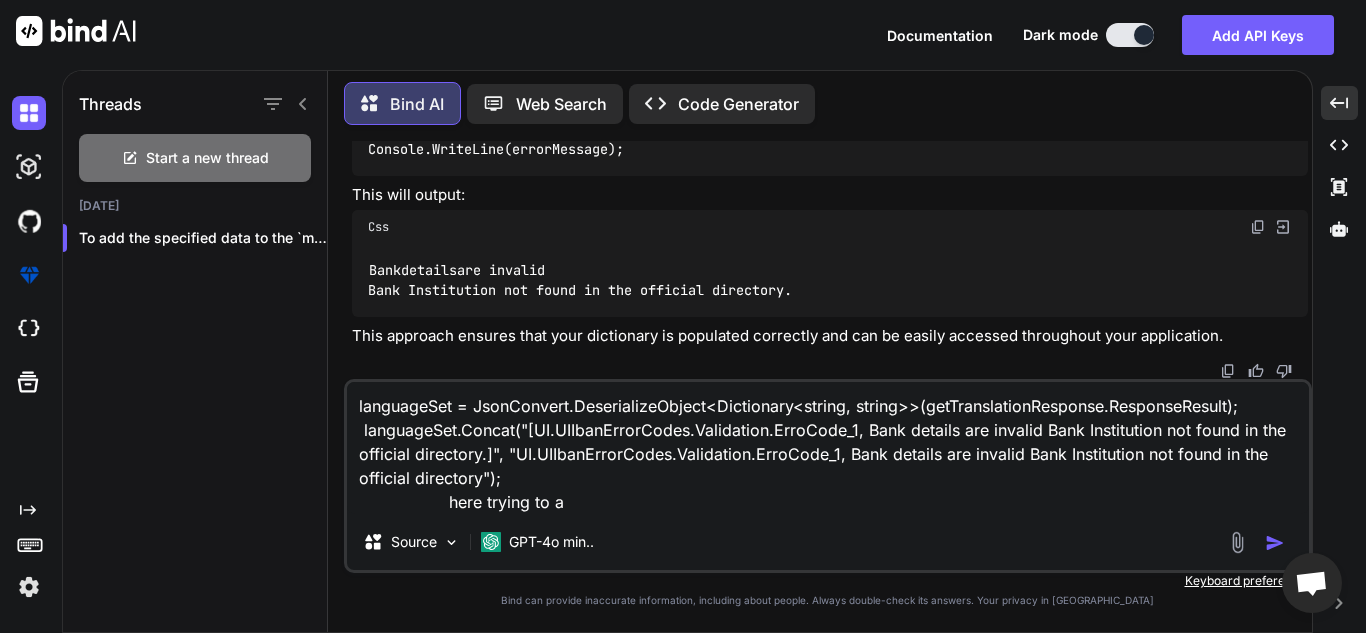 type on "x" 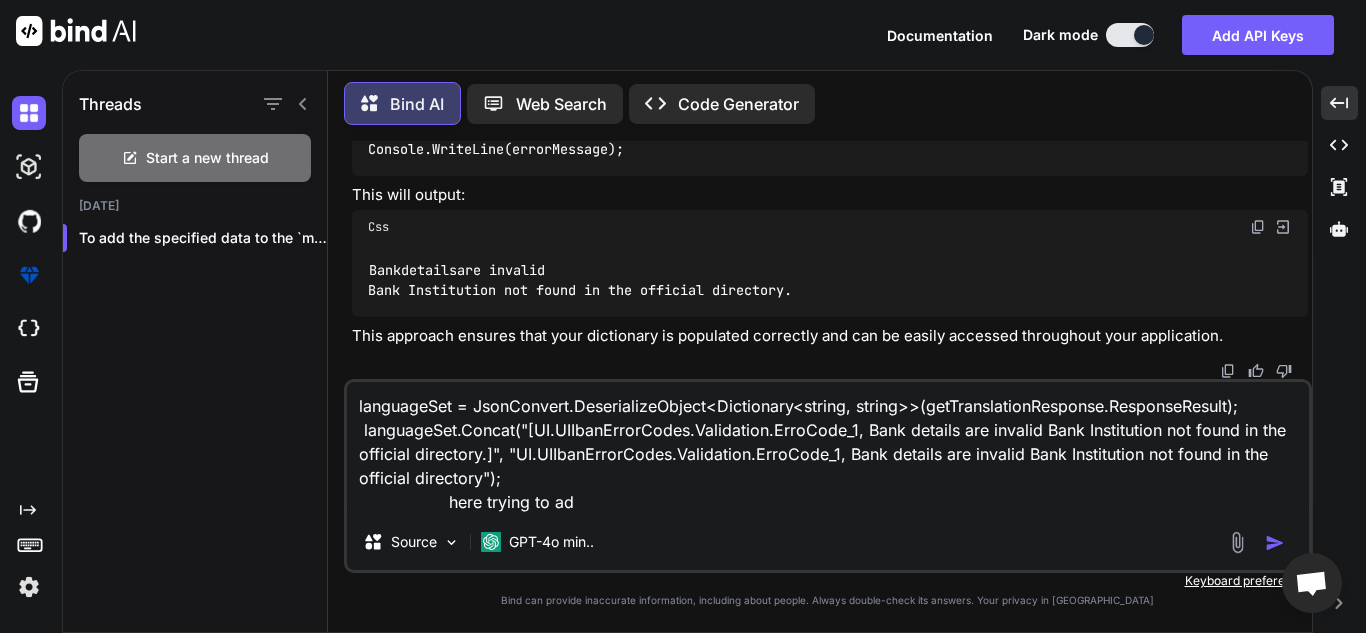 type on "x" 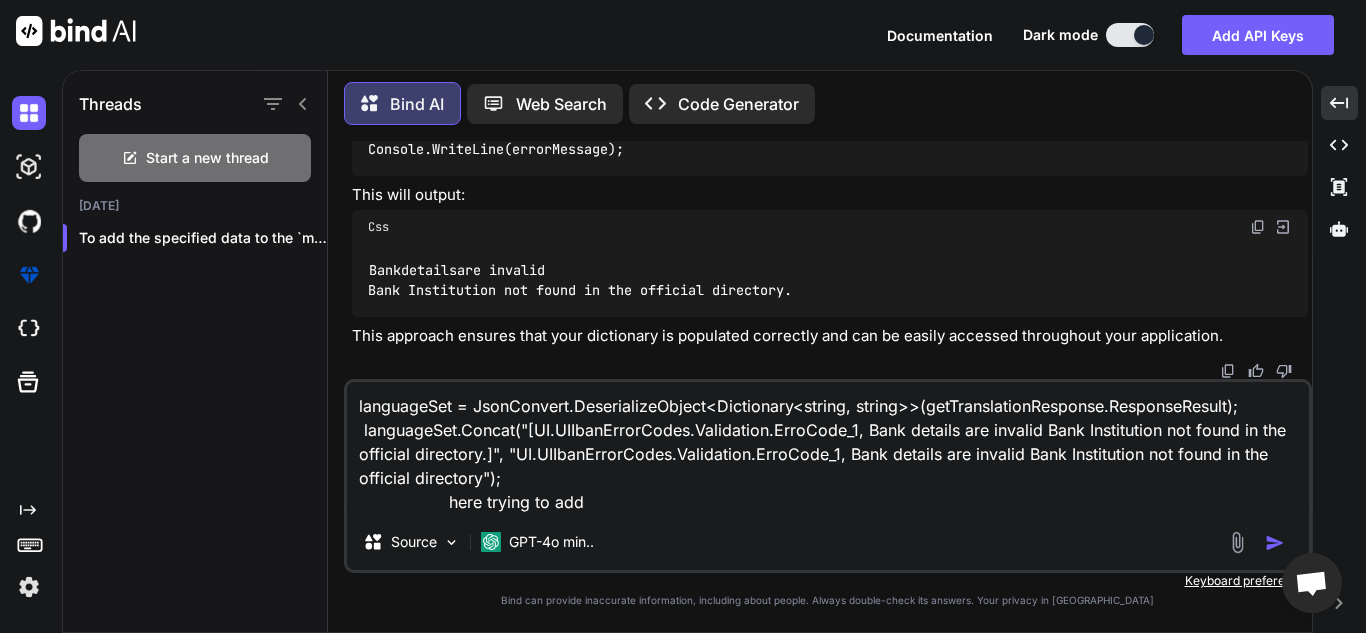 type on "x" 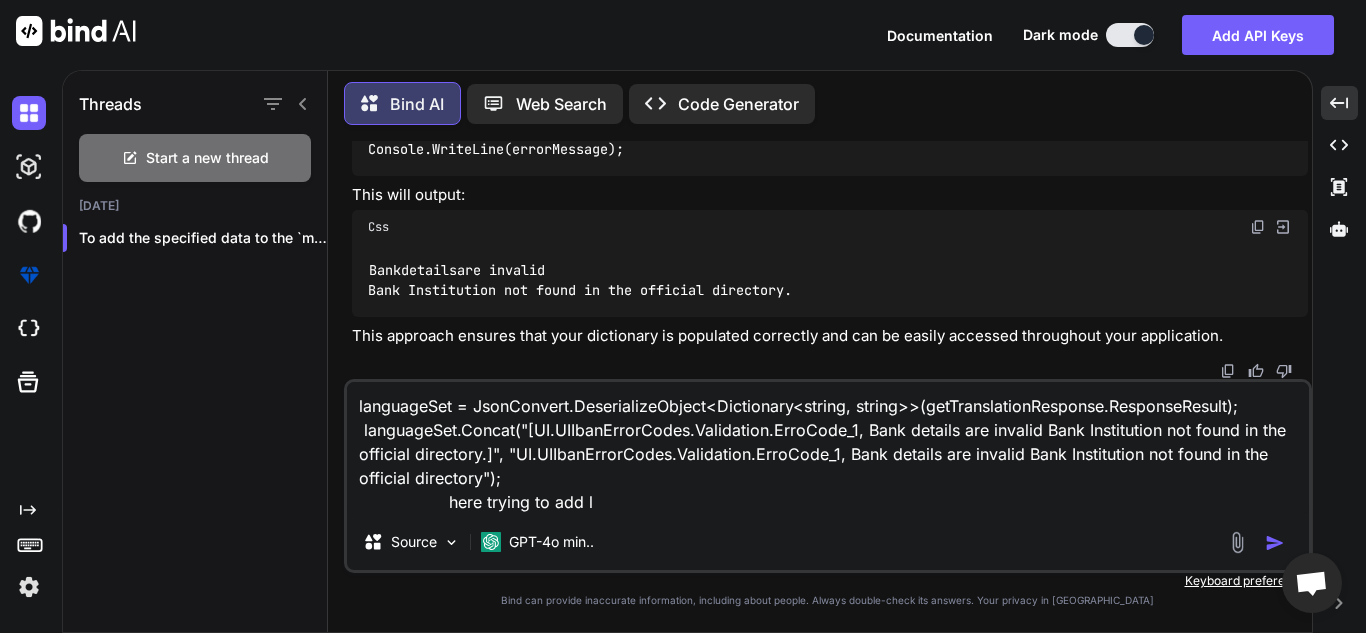 type on "x" 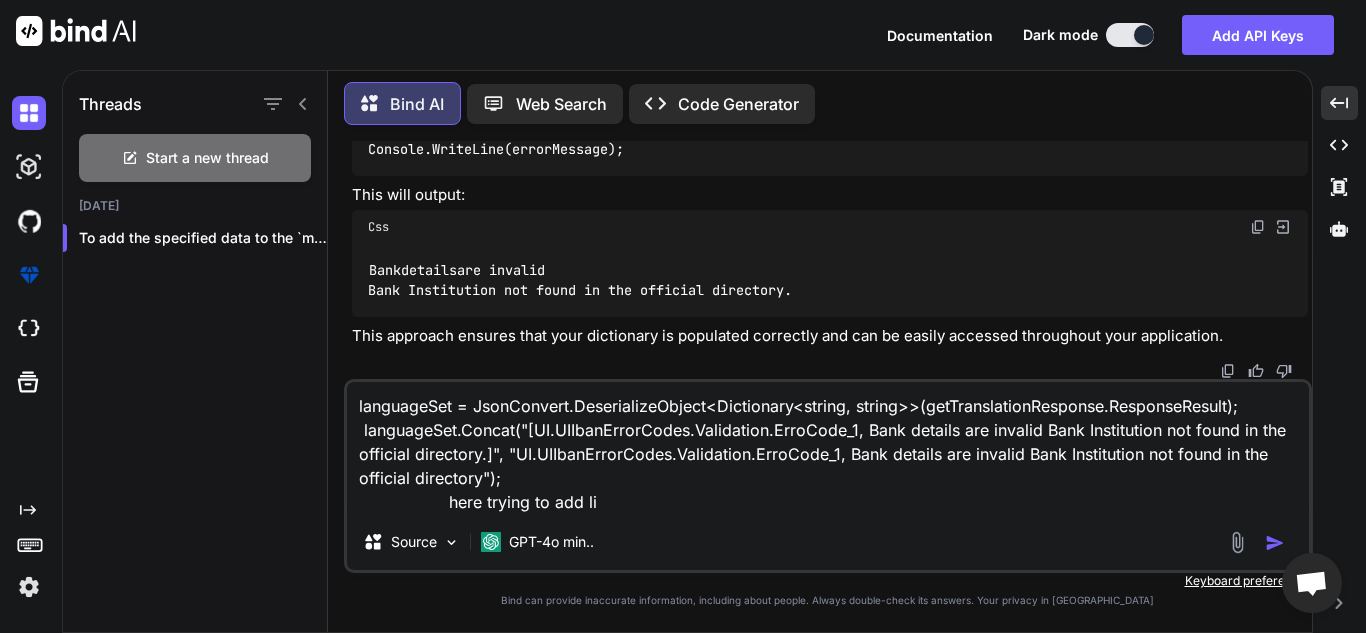 type on "x" 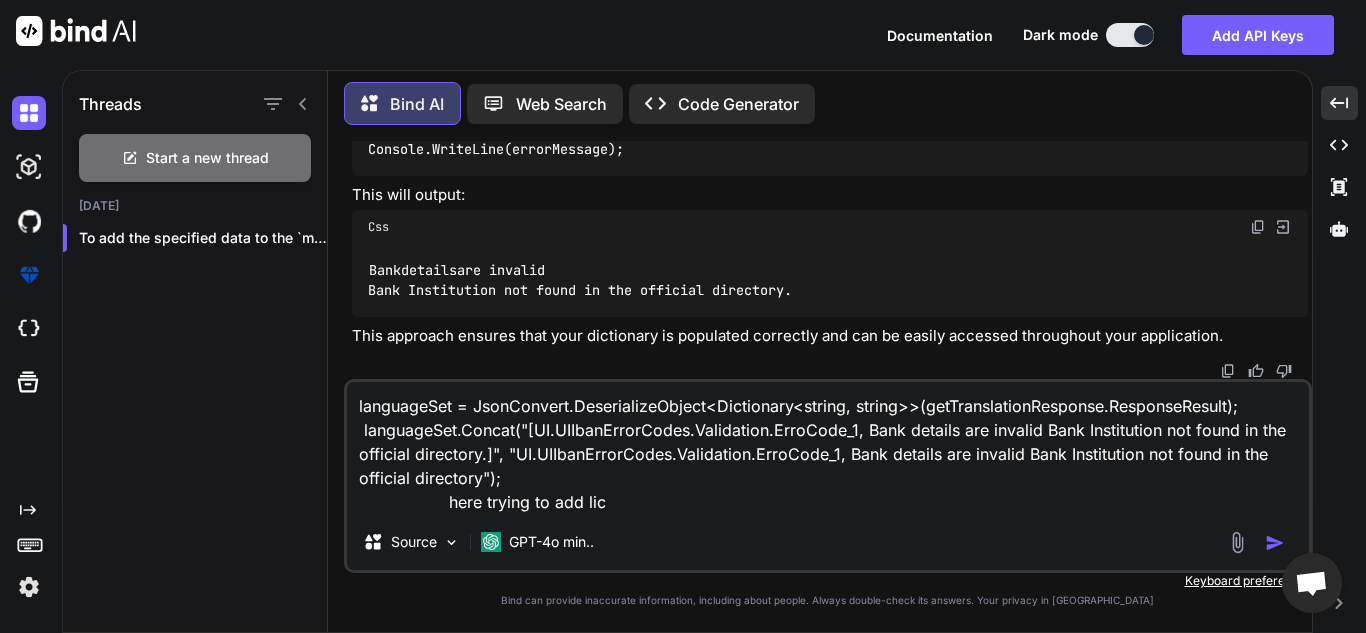 type on "x" 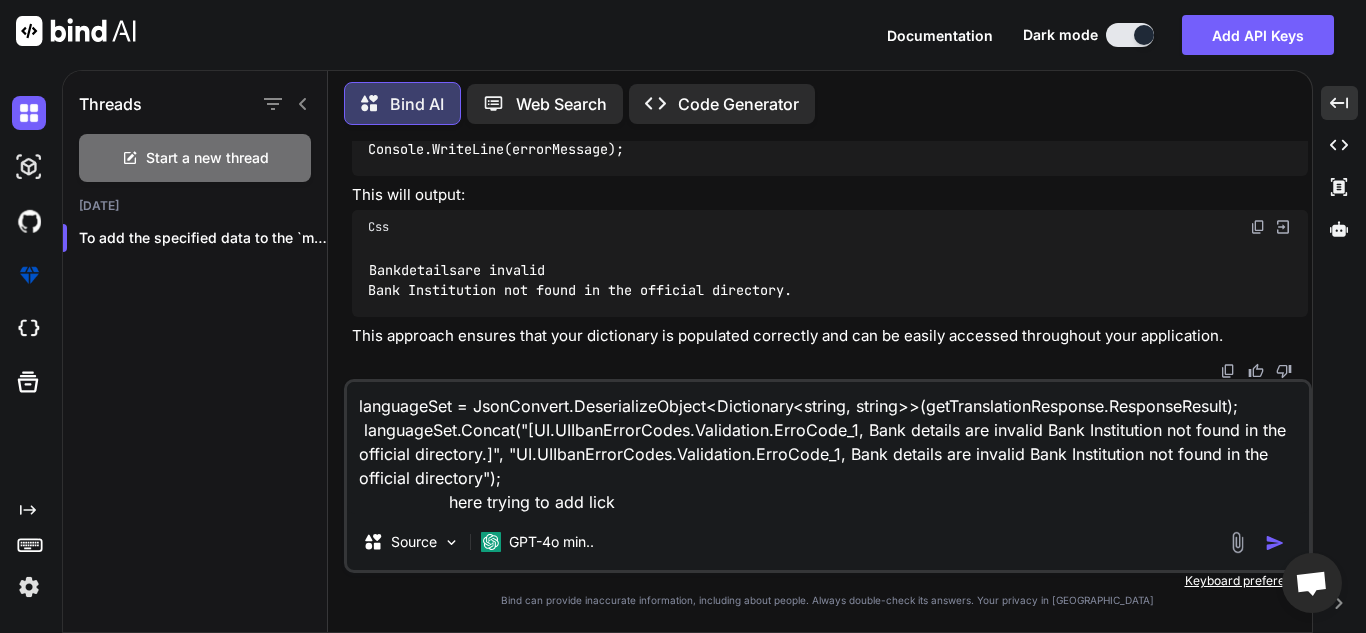 type on "x" 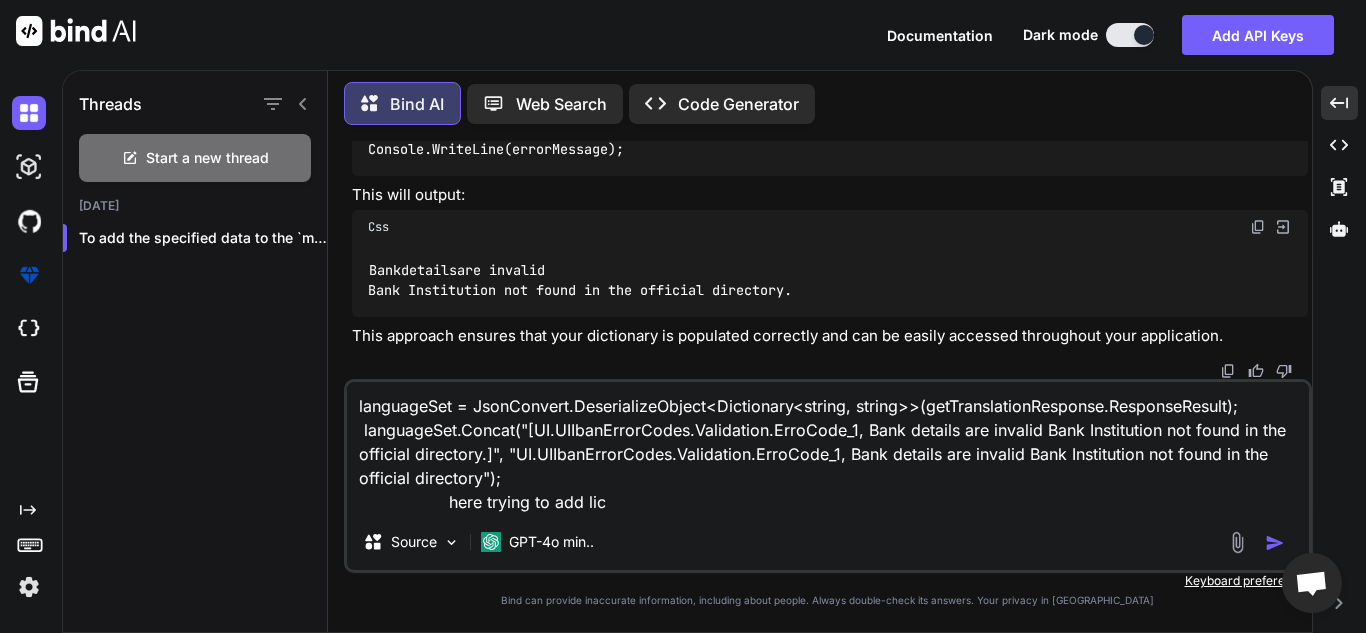 type on "x" 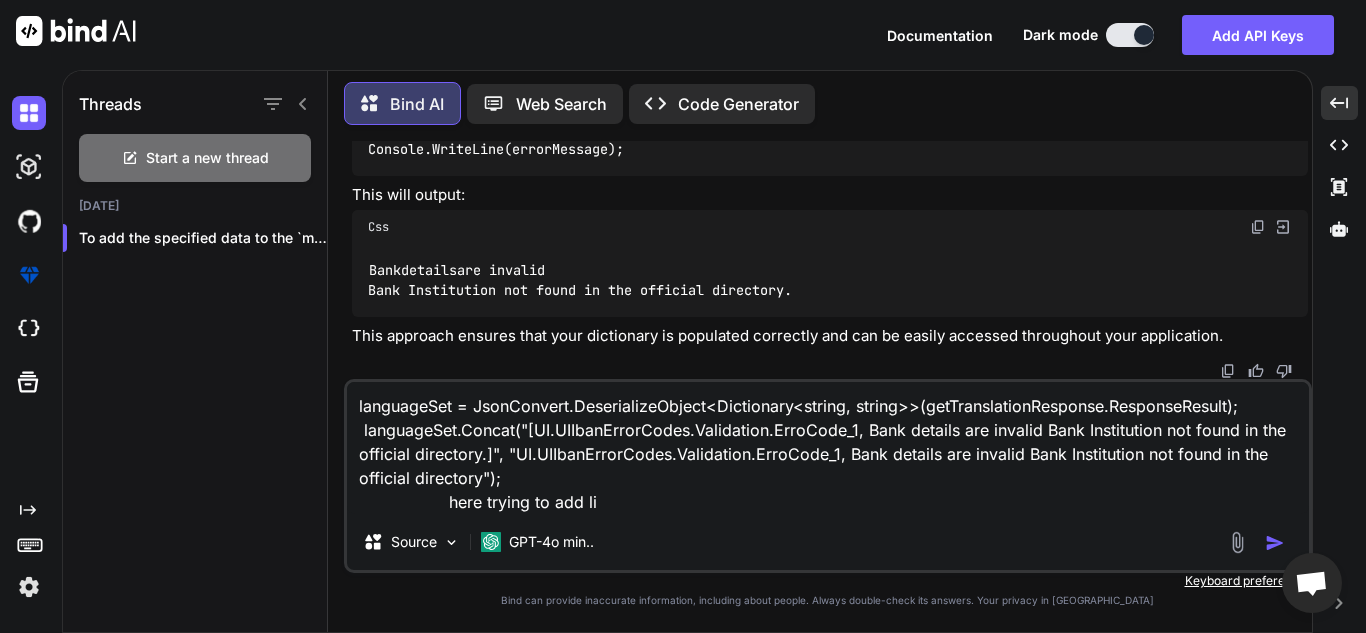 type on "x" 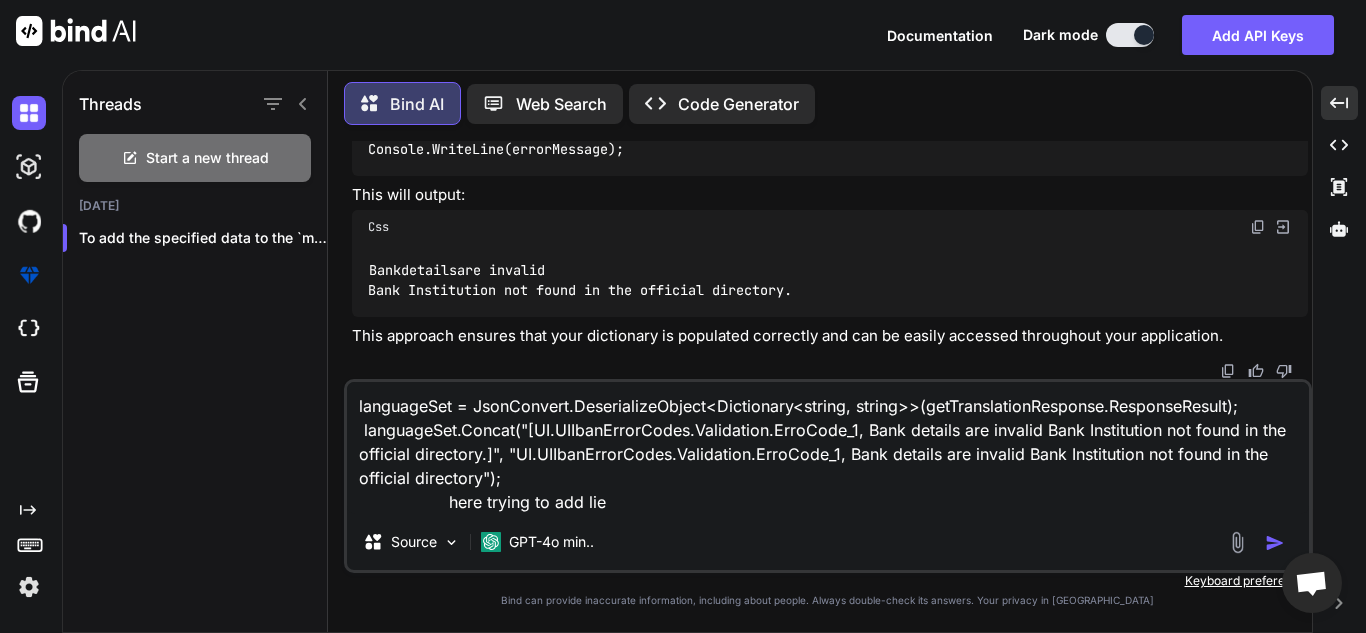 type on "x" 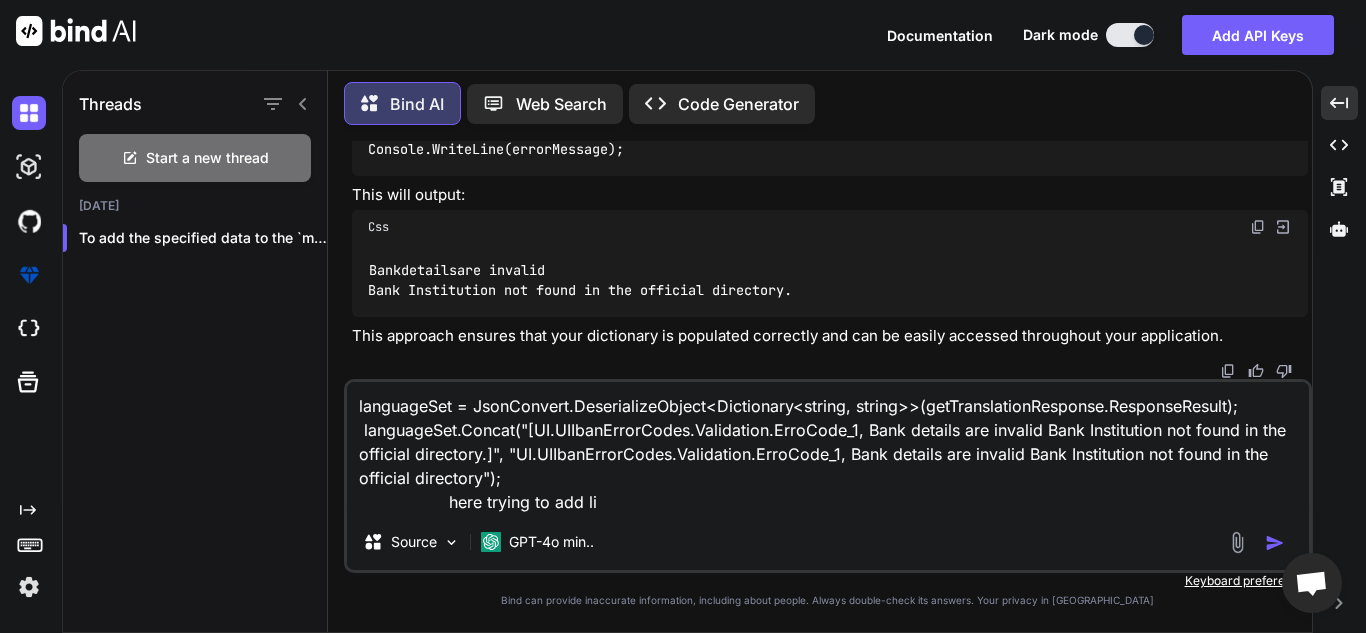 type on "x" 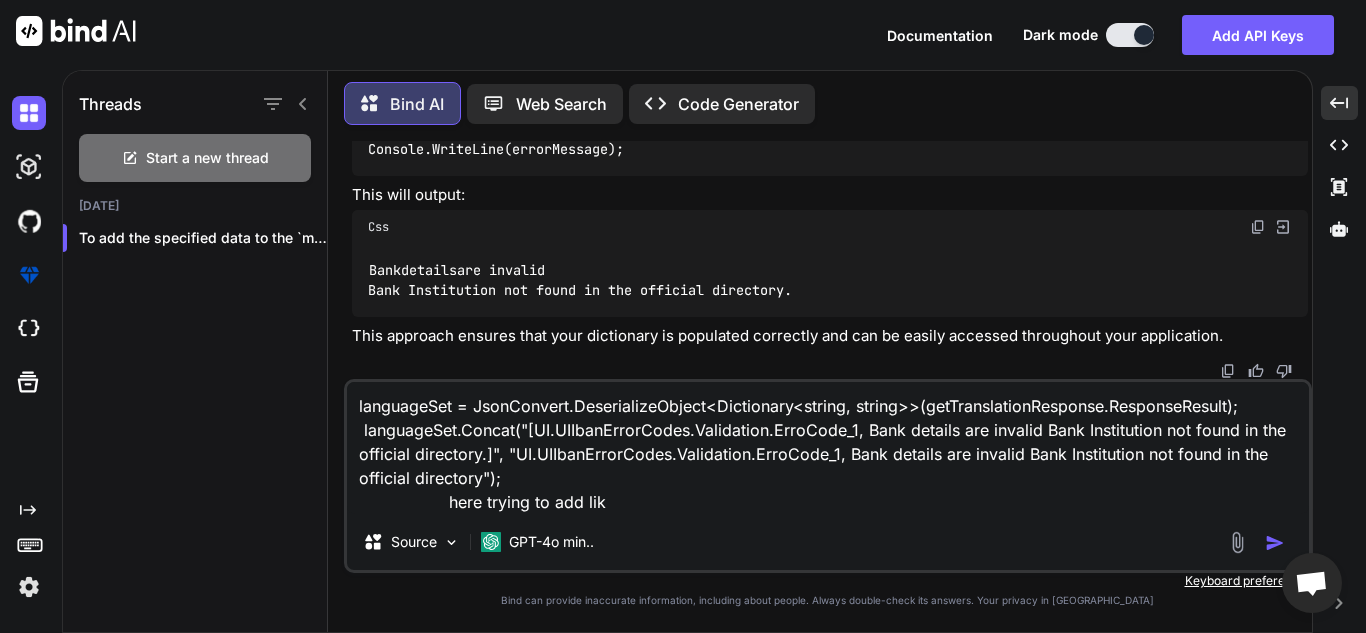 type on "x" 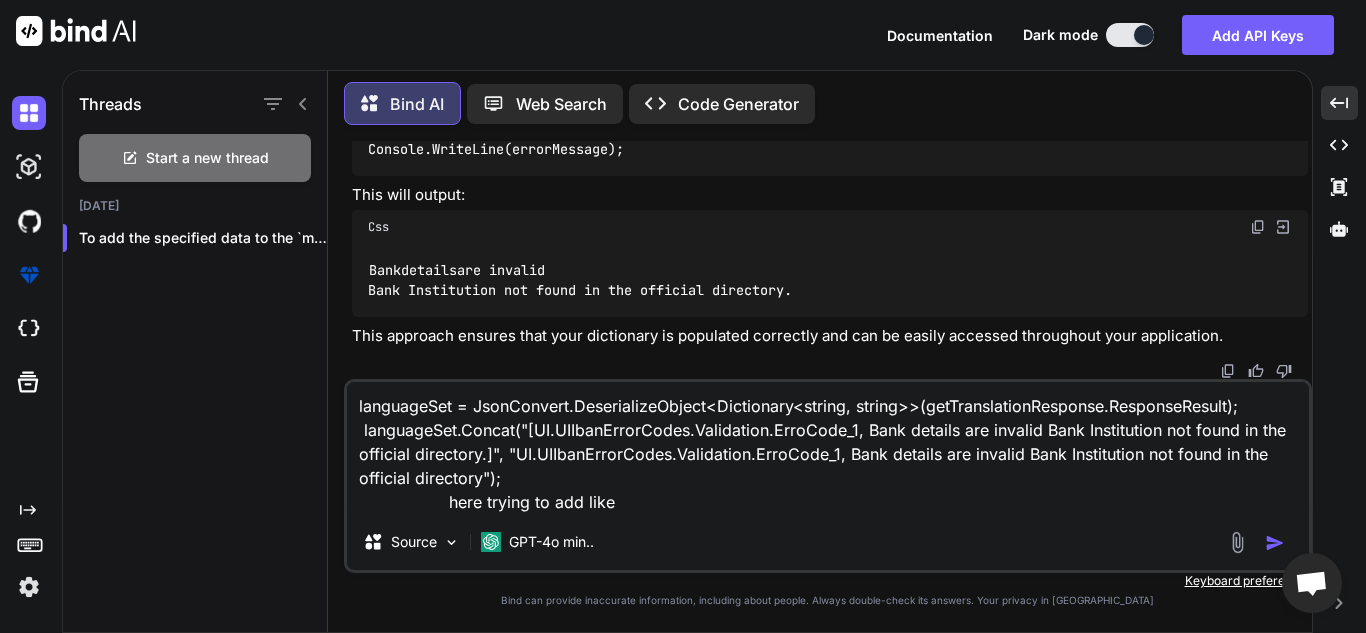 type on "x" 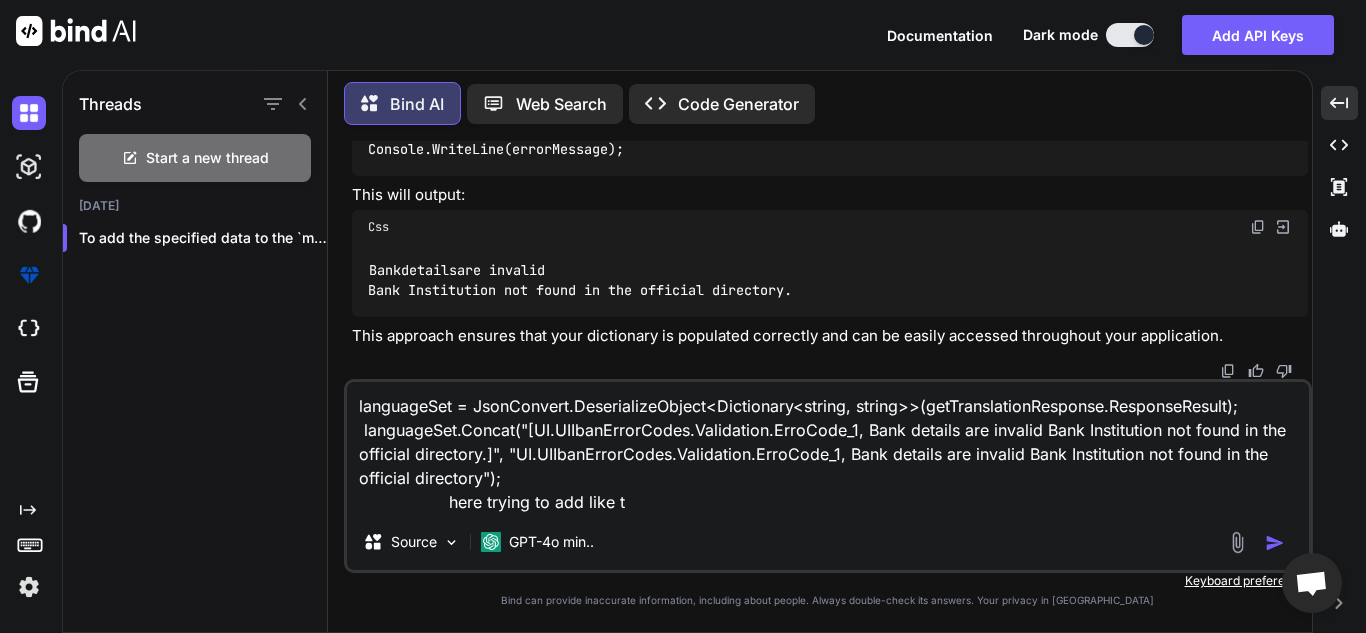 type on "x" 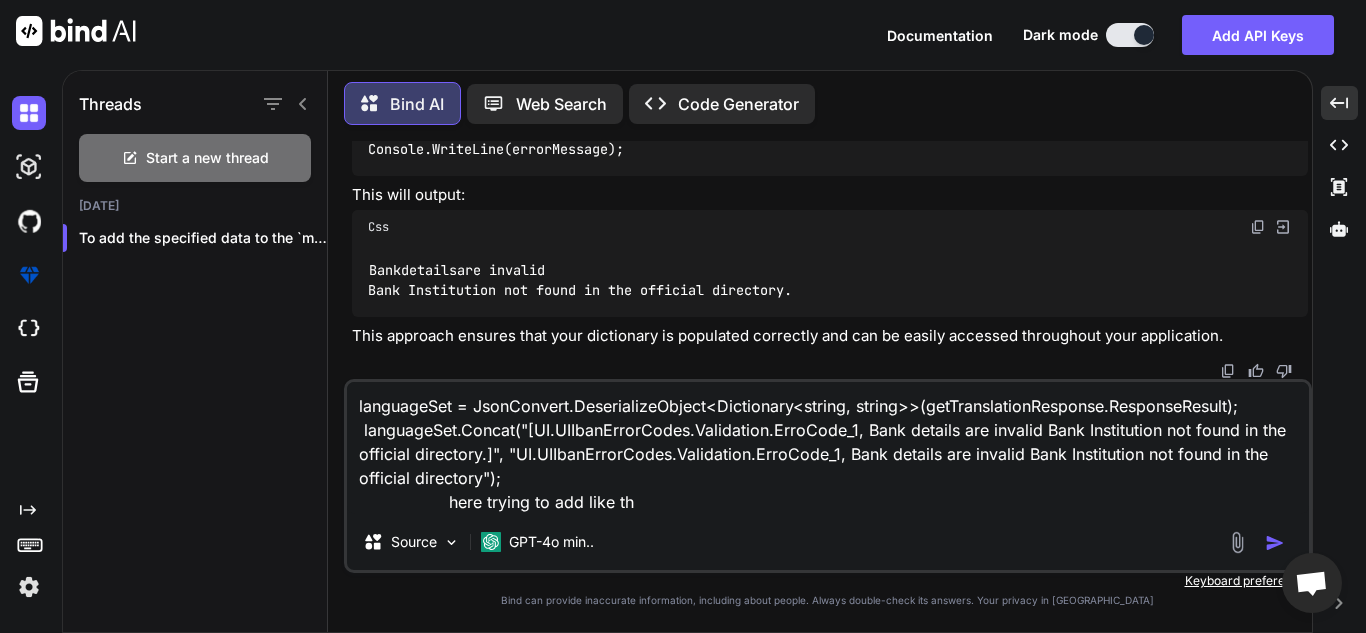 type on "x" 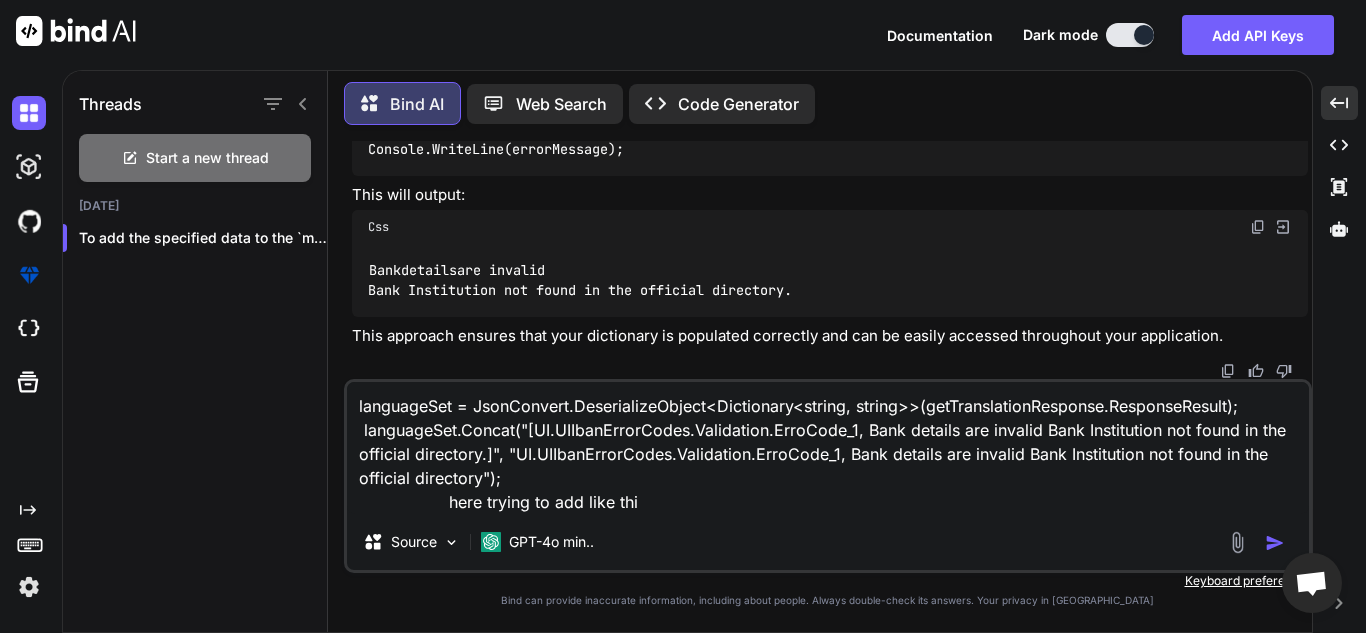 type on "x" 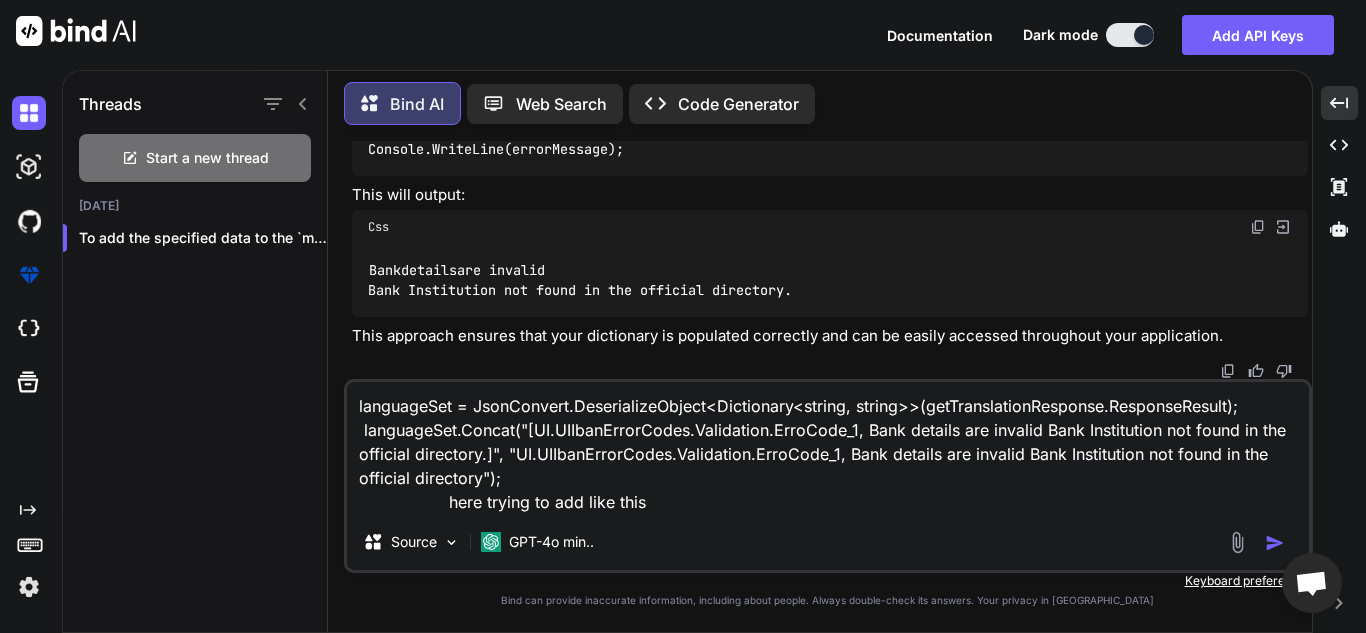 type on "x" 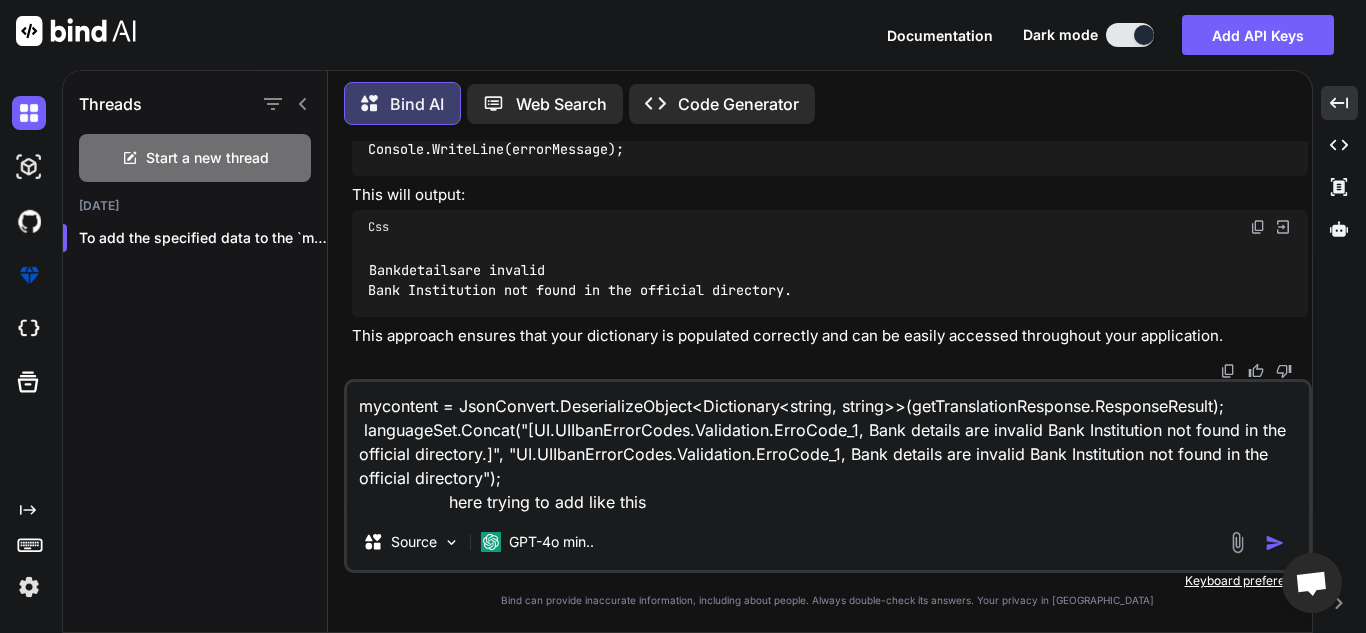 click on "mycontent = JsonConvert.DeserializeObject<Dictionary<string, string>>(getTranslationResponse.ResponseResult);
languageSet.Concat("[UI.UIIbanErrorCodes.Validation.ErroCode_1, Bank details are invalid Bank Institution not found in the official directory.]", "UI.UIIbanErrorCodes.Validation.ErroCode_1, Bank details are invalid Bank Institution not found in the official directory");
here trying to add like this" at bounding box center (828, 448) 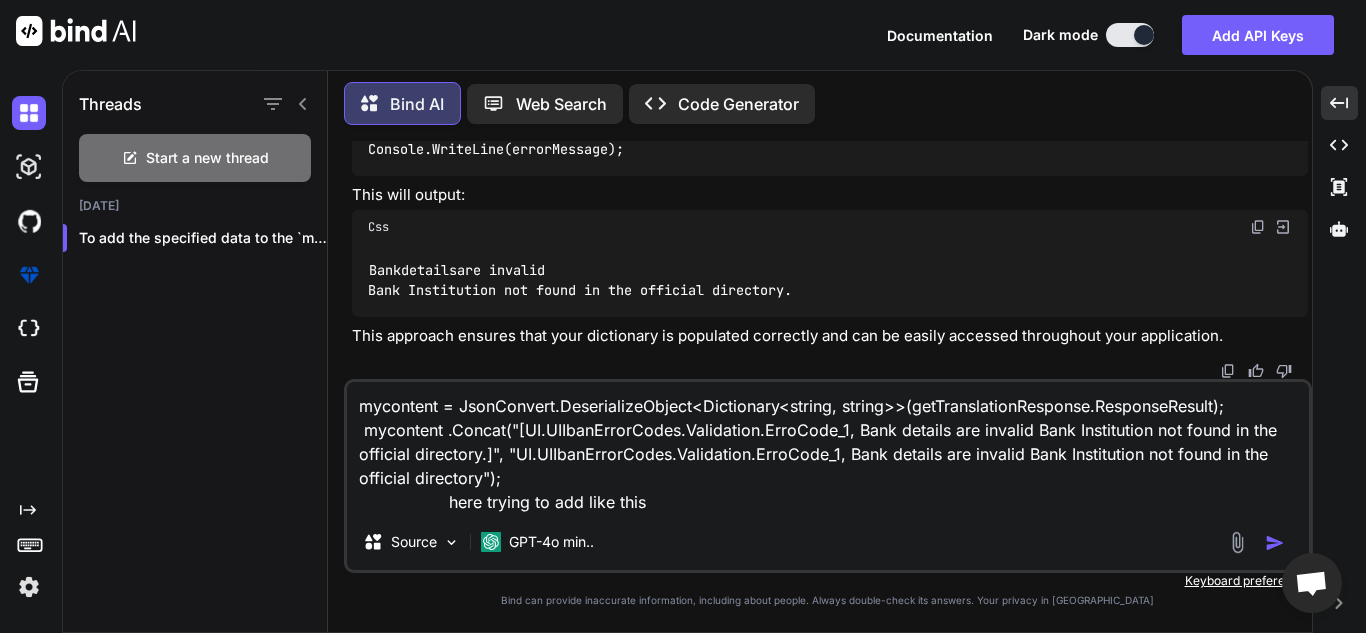 click on "mycontent = JsonConvert.DeserializeObject<Dictionary<string, string>>(getTranslationResponse.ResponseResult);
mycontent .Concat("[UI.UIIbanErrorCodes.Validation.ErroCode_1, Bank details are invalid Bank Institution not found in the official directory.]", "UI.UIIbanErrorCodes.Validation.ErroCode_1, Bank details are invalid Bank Institution not found in the official directory");
here trying to add like this" at bounding box center (828, 448) 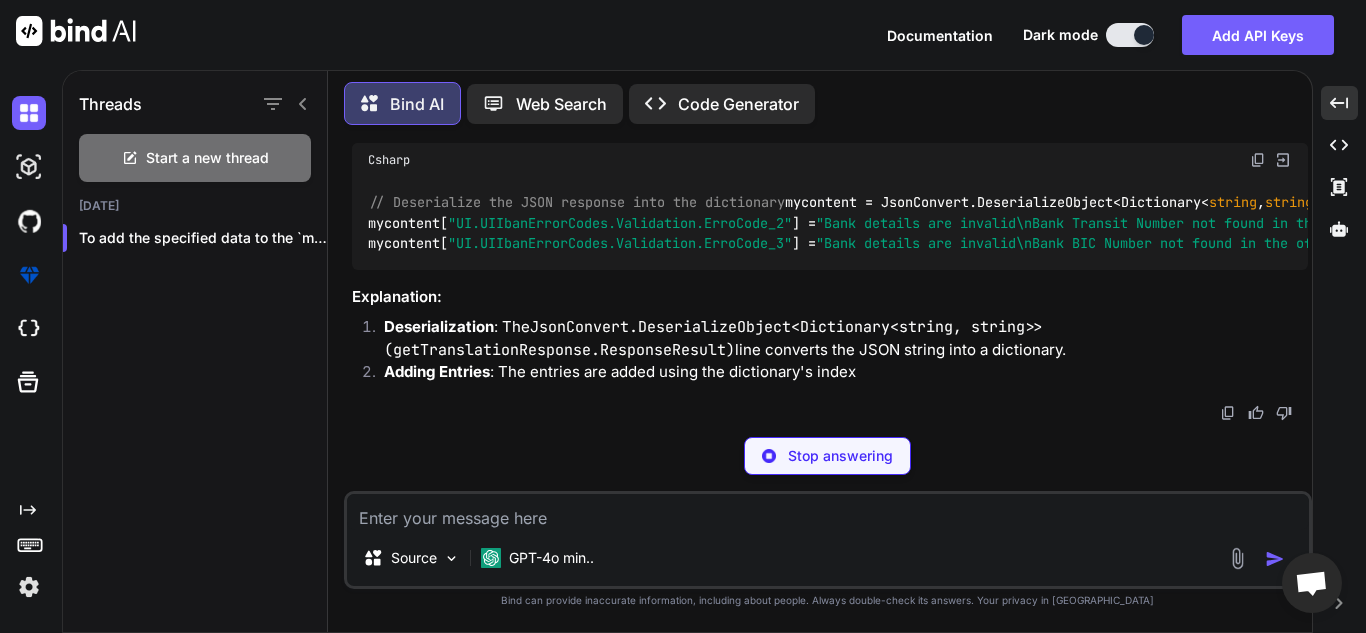 scroll, scrollTop: 8880, scrollLeft: 0, axis: vertical 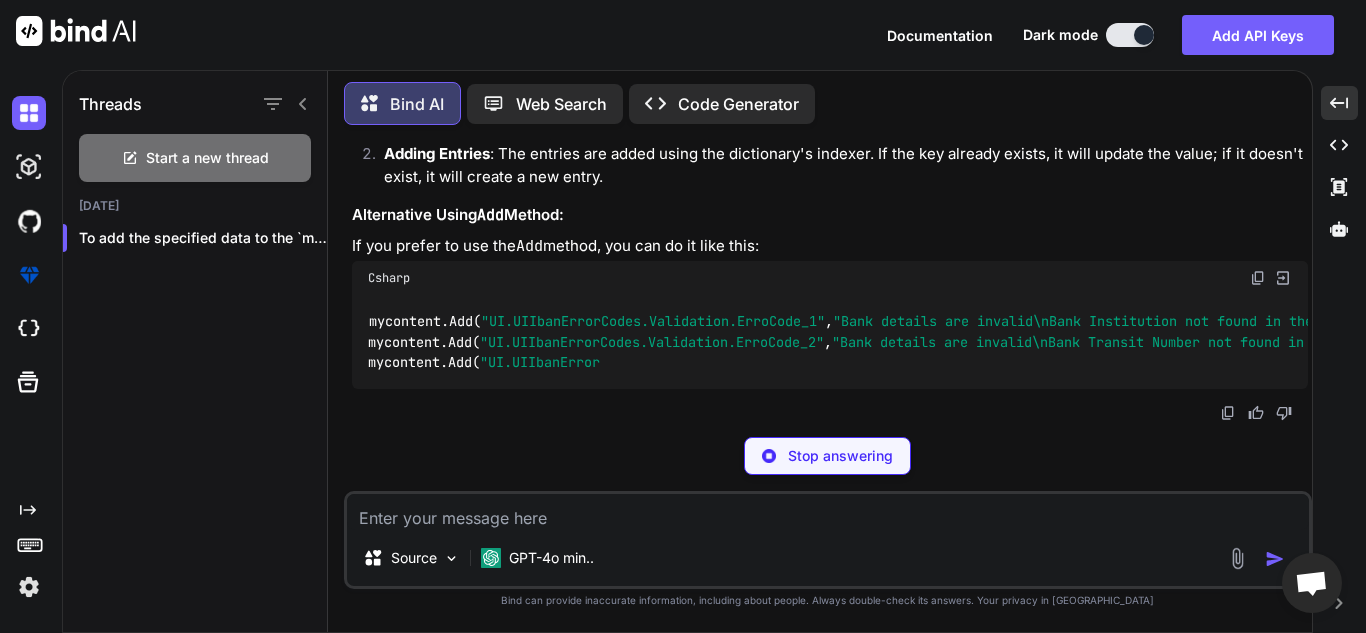 type 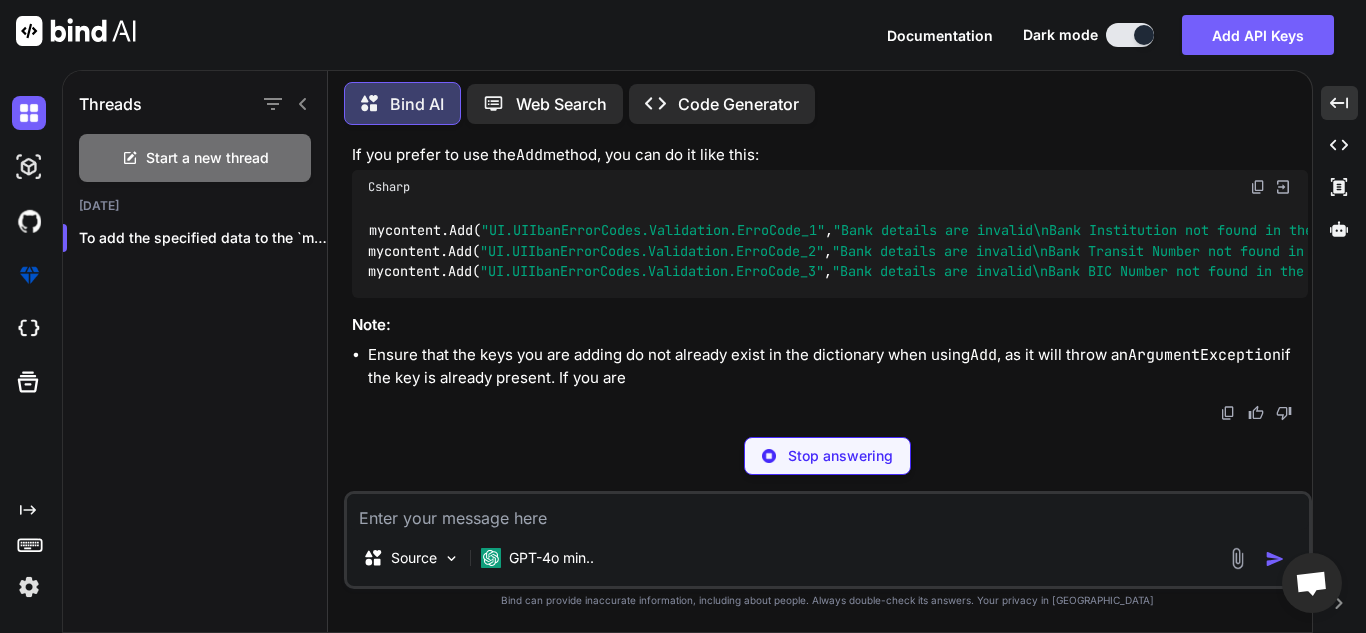 scroll, scrollTop: 0, scrollLeft: 235, axis: horizontal 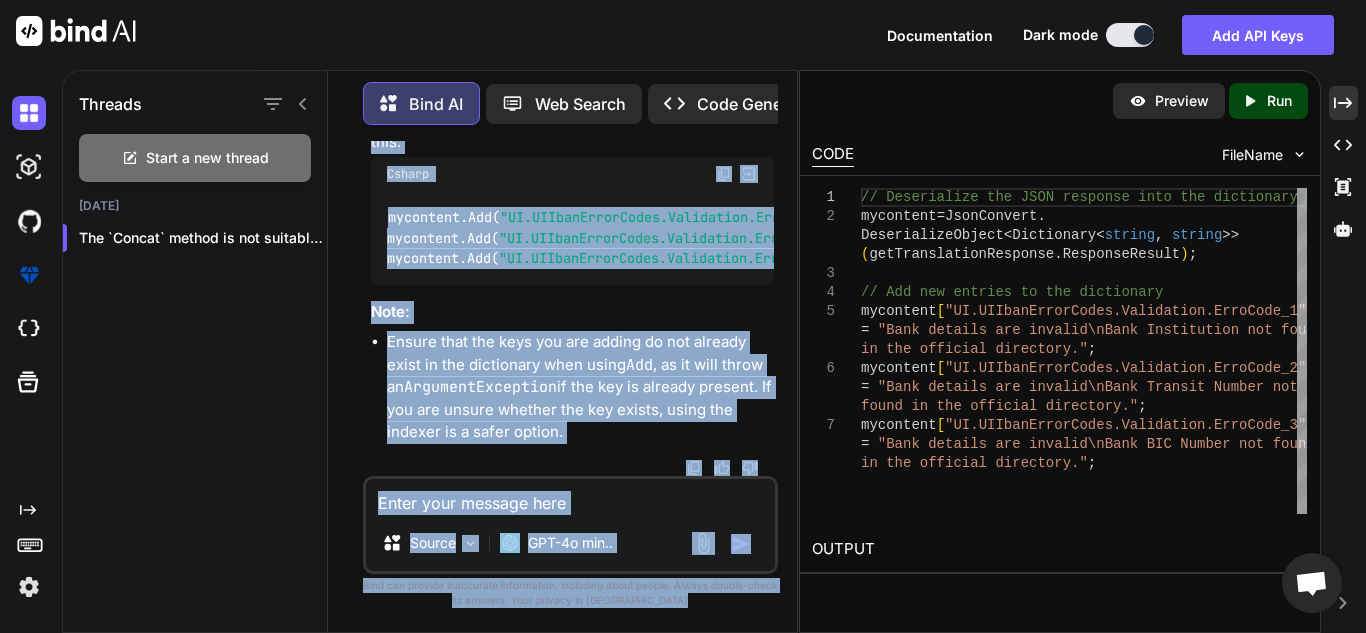 drag, startPoint x: 367, startPoint y: 201, endPoint x: 1279, endPoint y: 241, distance: 912.8768 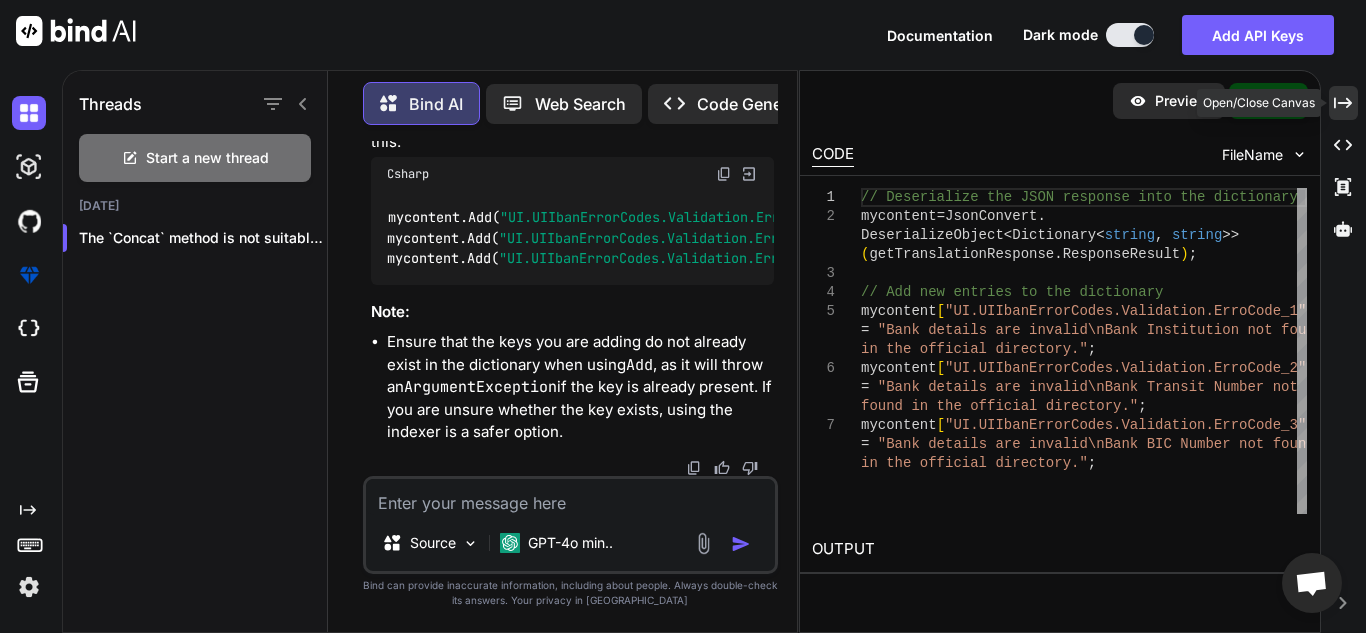 click on "Created with Pixso." at bounding box center (1343, 103) 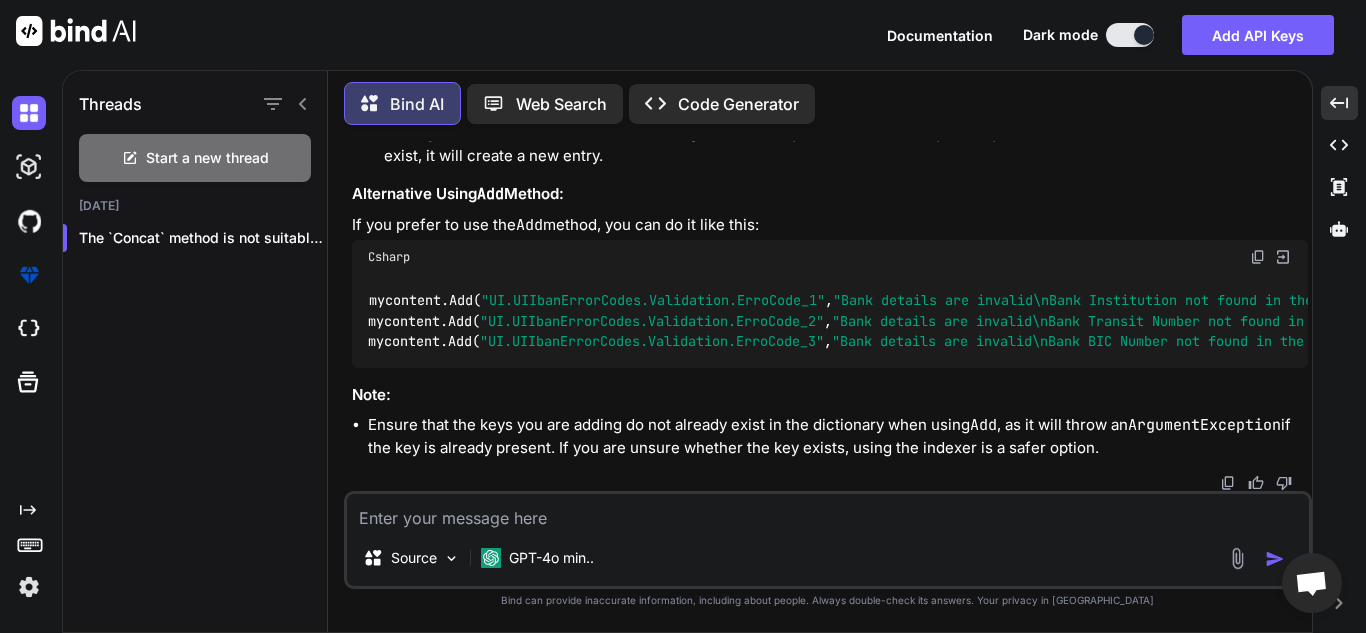 scroll, scrollTop: 8780, scrollLeft: 0, axis: vertical 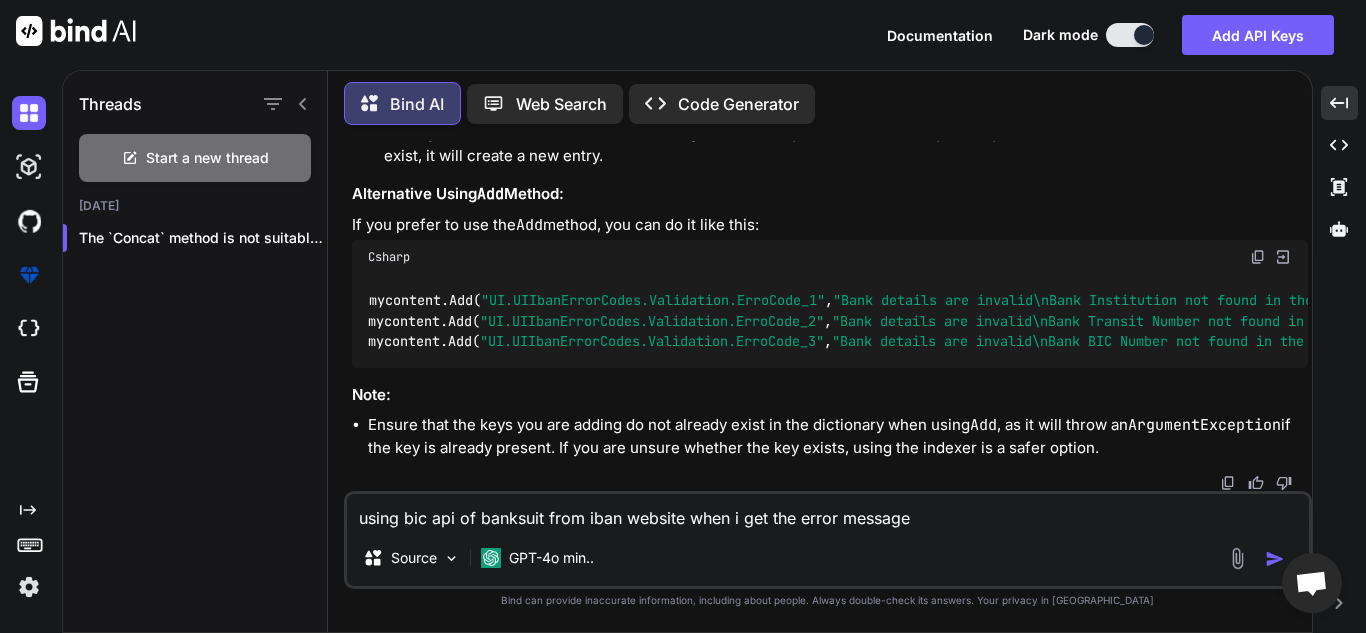 click on "using bic api of banksuit from iban website when i get the error message  Source   GPT-4o min.." at bounding box center (828, 540) 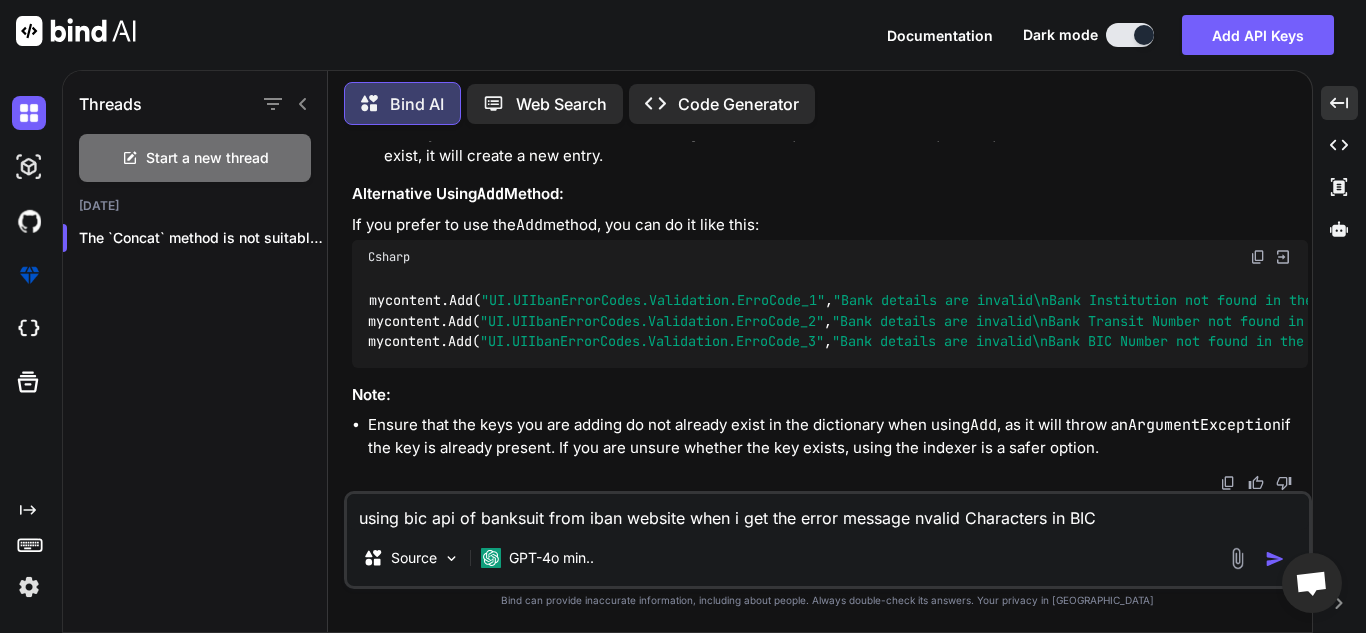 click on "using bic api of banksuit from iban website when i get the error message nvalid Characters in BIC" at bounding box center (828, 512) 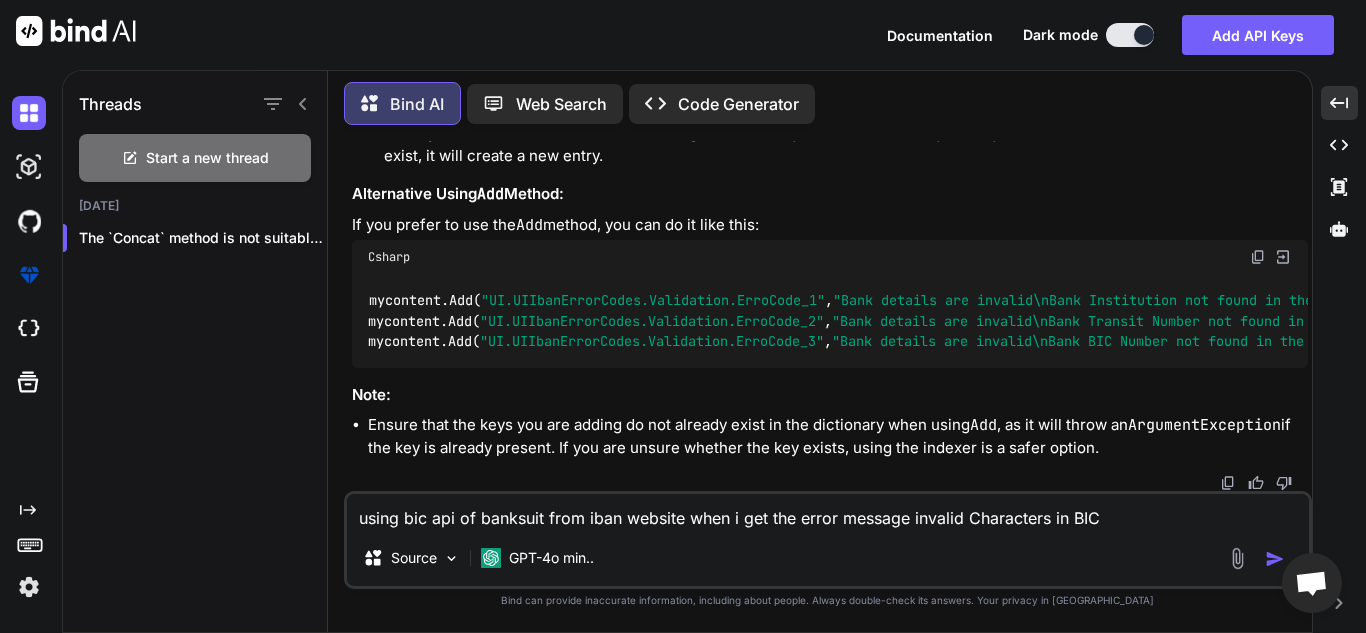 click on "using bic api of banksuit from iban website when i get the error message invalid Characters in BIC" at bounding box center (828, 512) 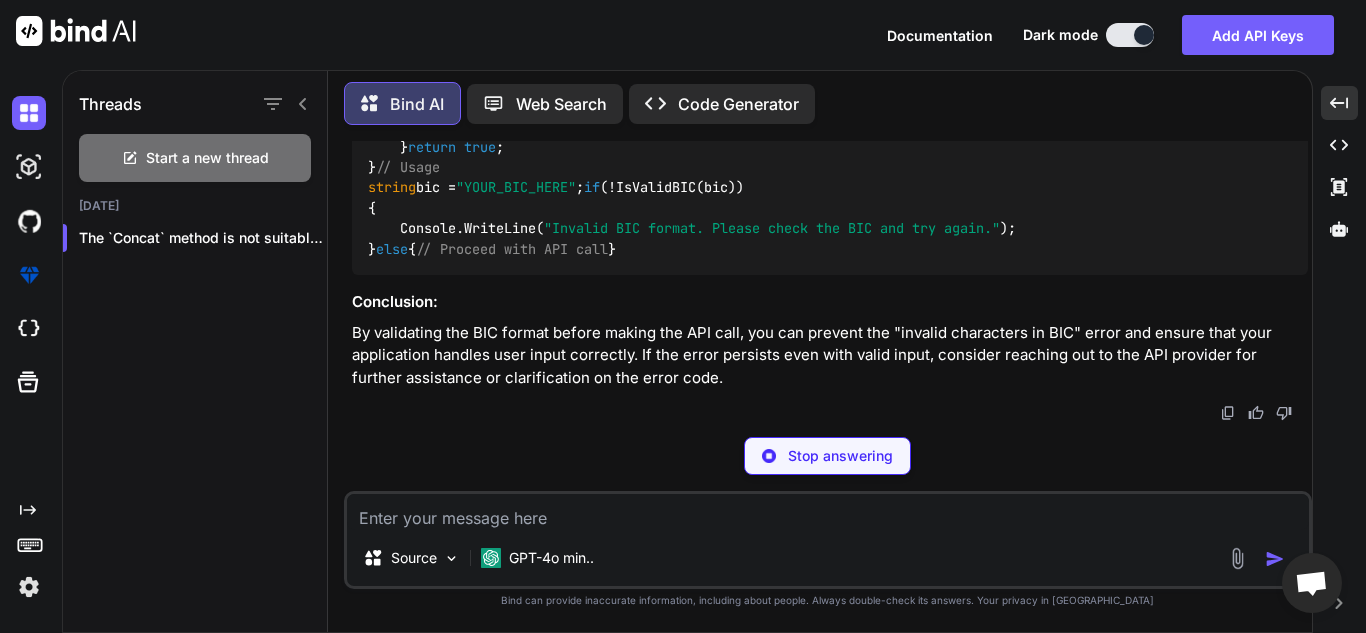 scroll, scrollTop: 14589, scrollLeft: 0, axis: vertical 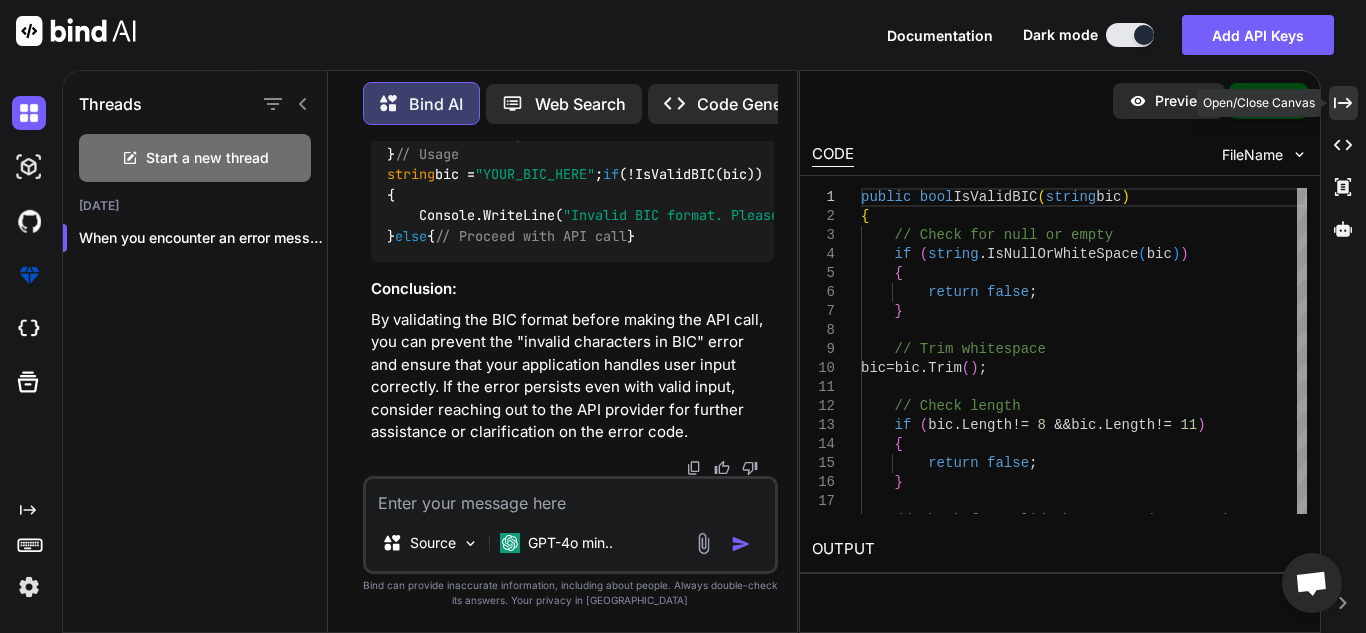 click on "Created with Pixso." 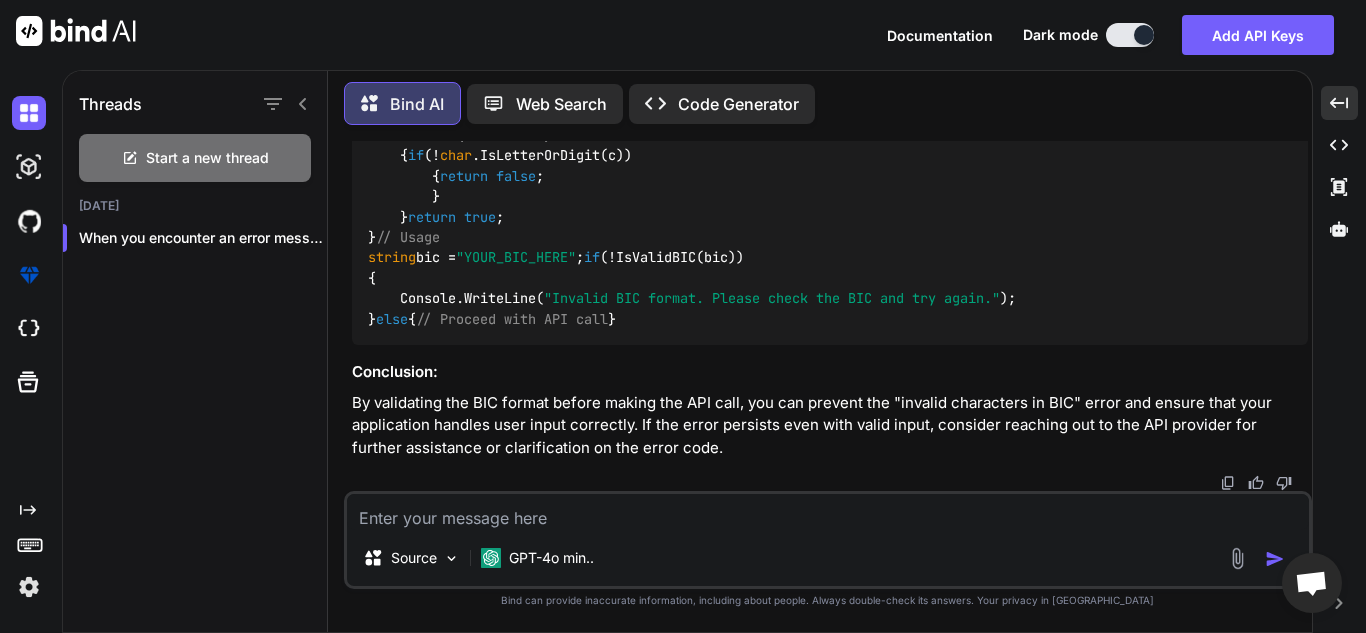 scroll, scrollTop: 10692, scrollLeft: 0, axis: vertical 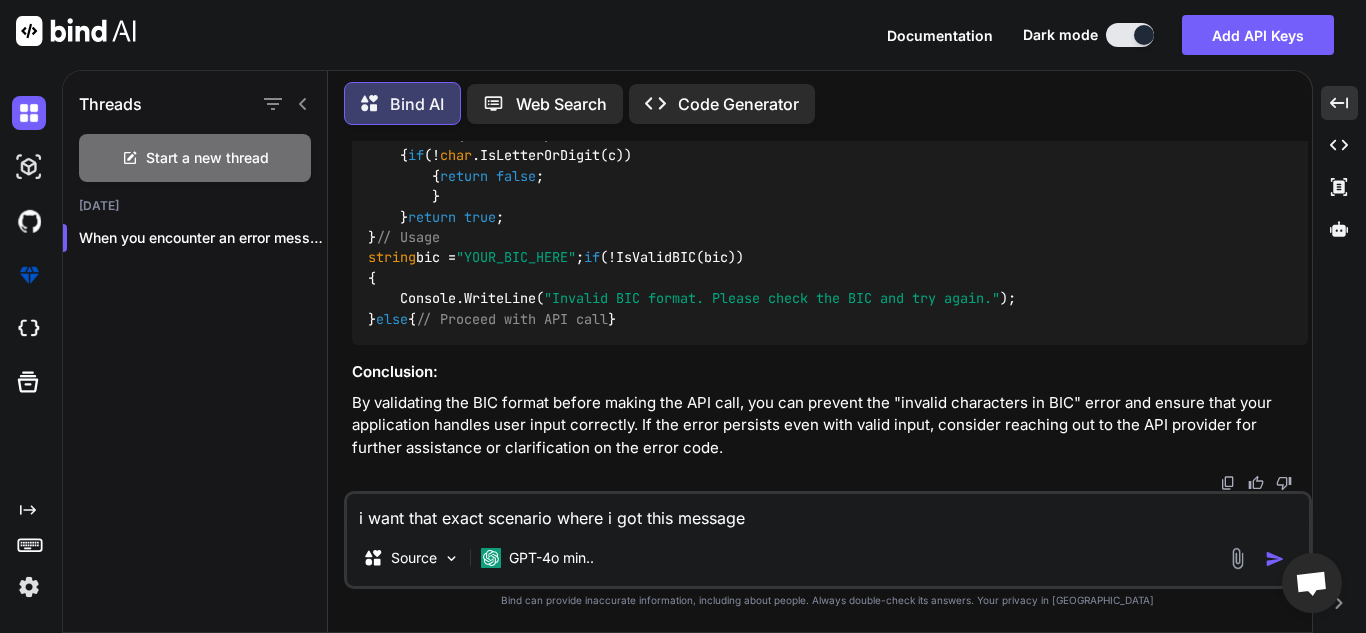 click on "i want that exact scenario where i got this message  Source   GPT-4o min.." at bounding box center [828, 540] 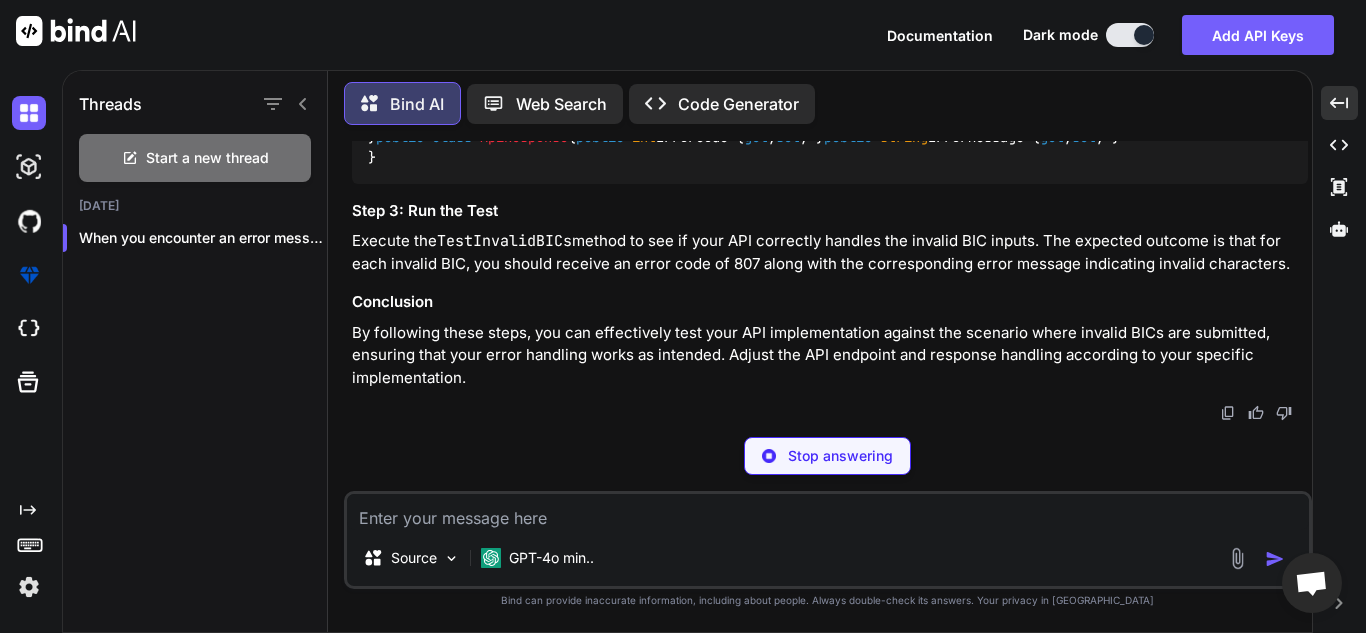 scroll, scrollTop: 16582, scrollLeft: 0, axis: vertical 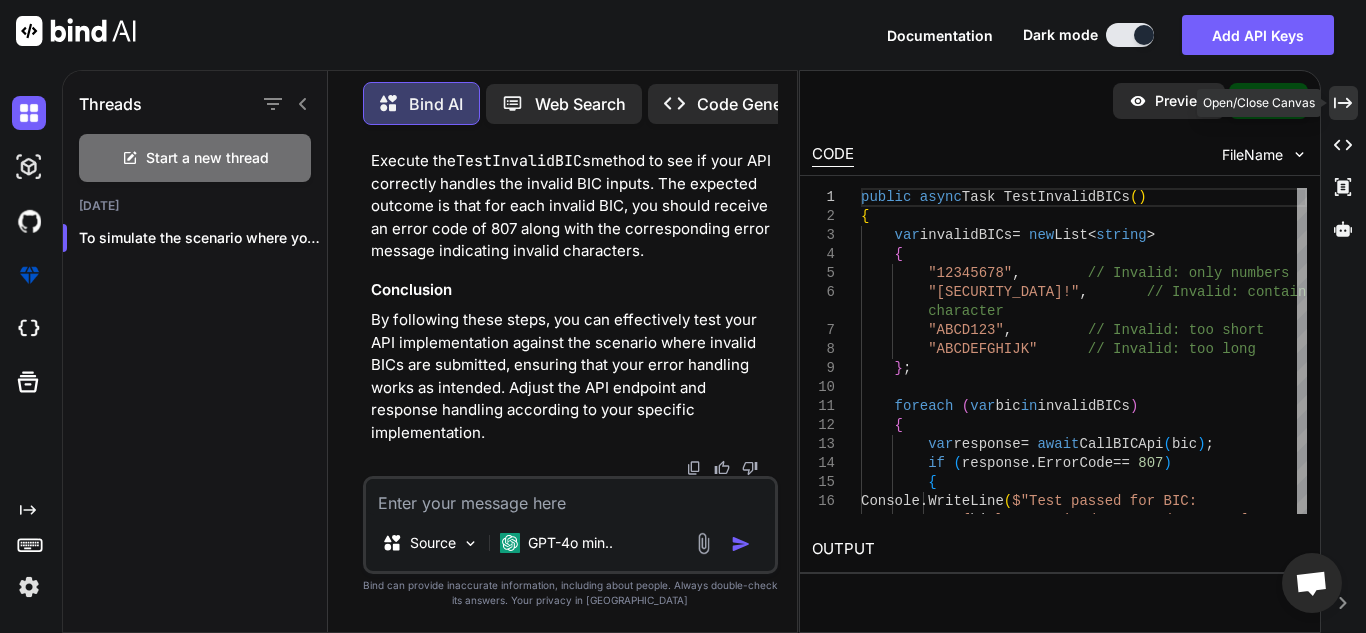 click on "Created with Pixso." 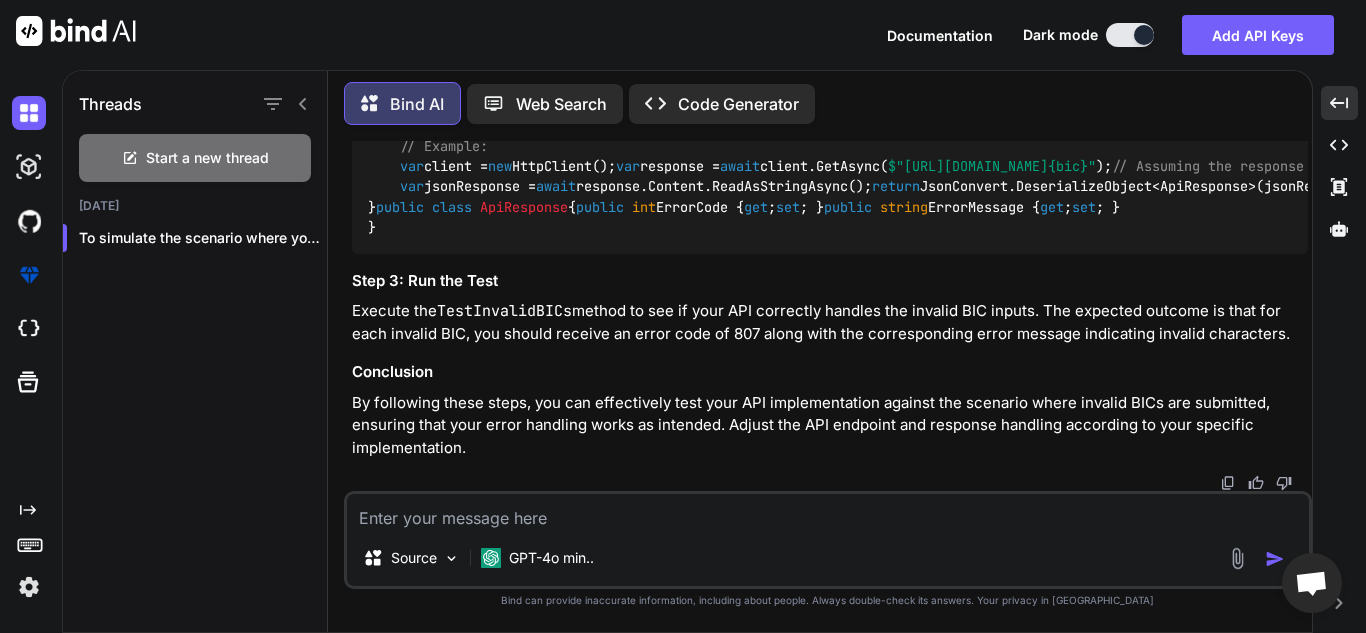 click on "12345678" at bounding box center (404, -331) 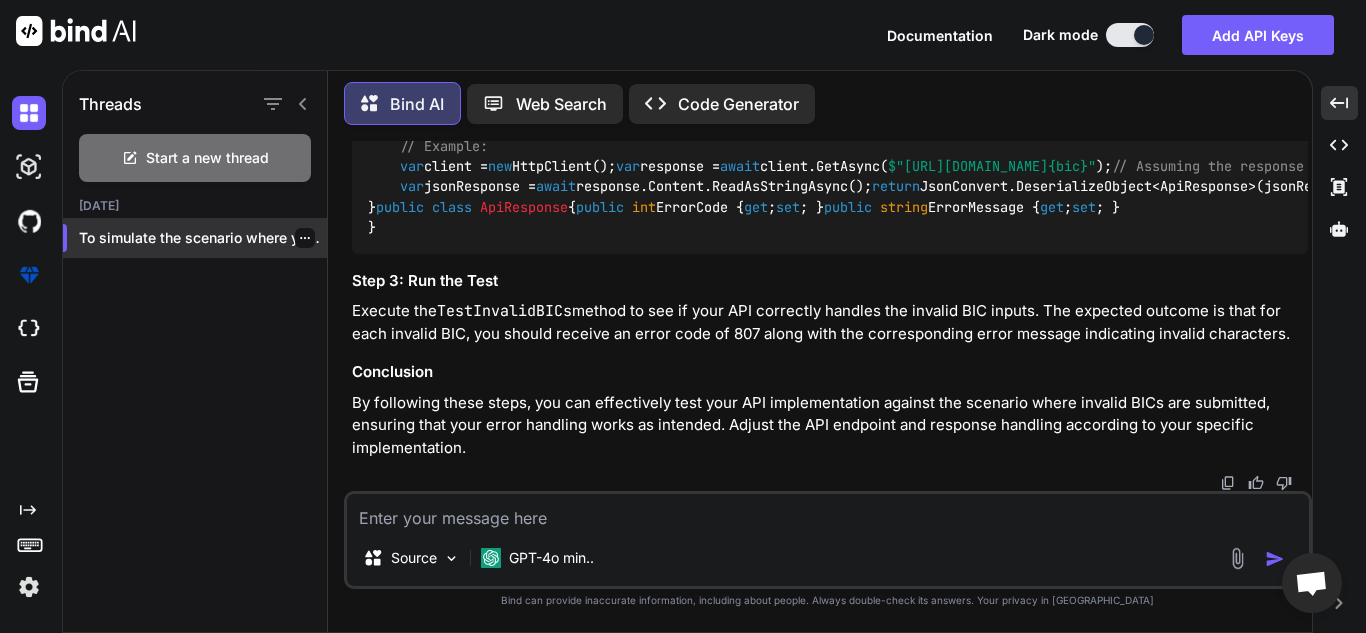 click at bounding box center (305, 238) 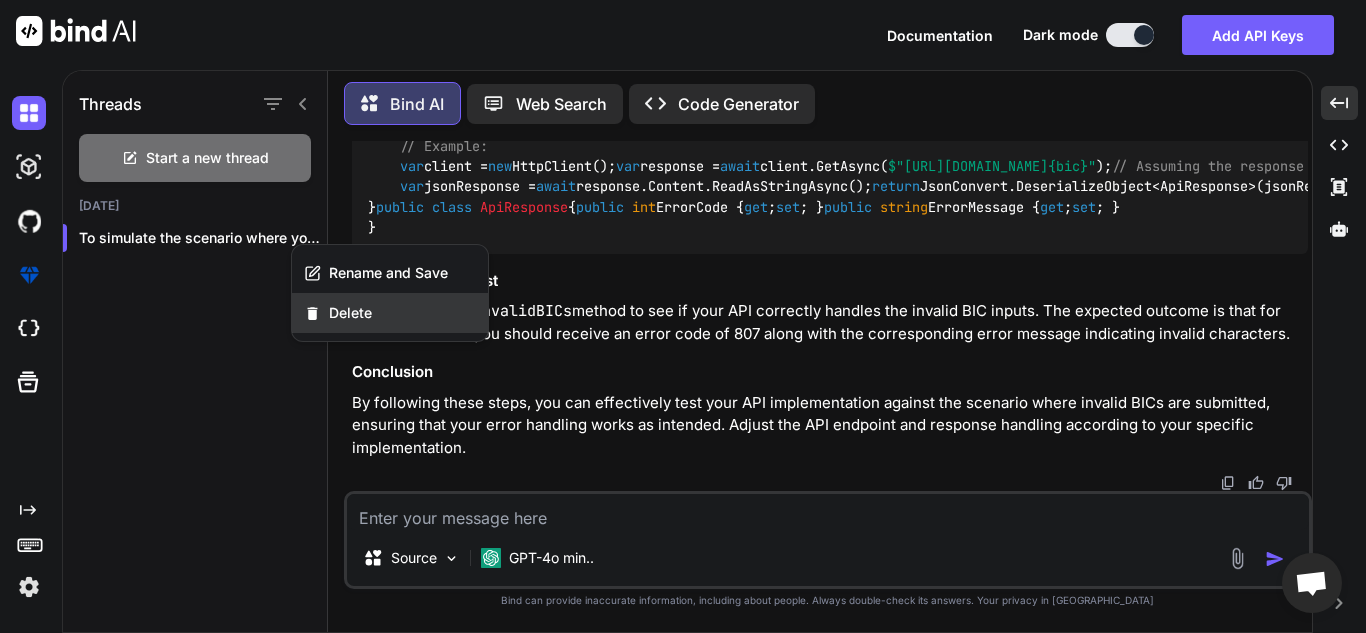 click on "Delete" at bounding box center [390, 313] 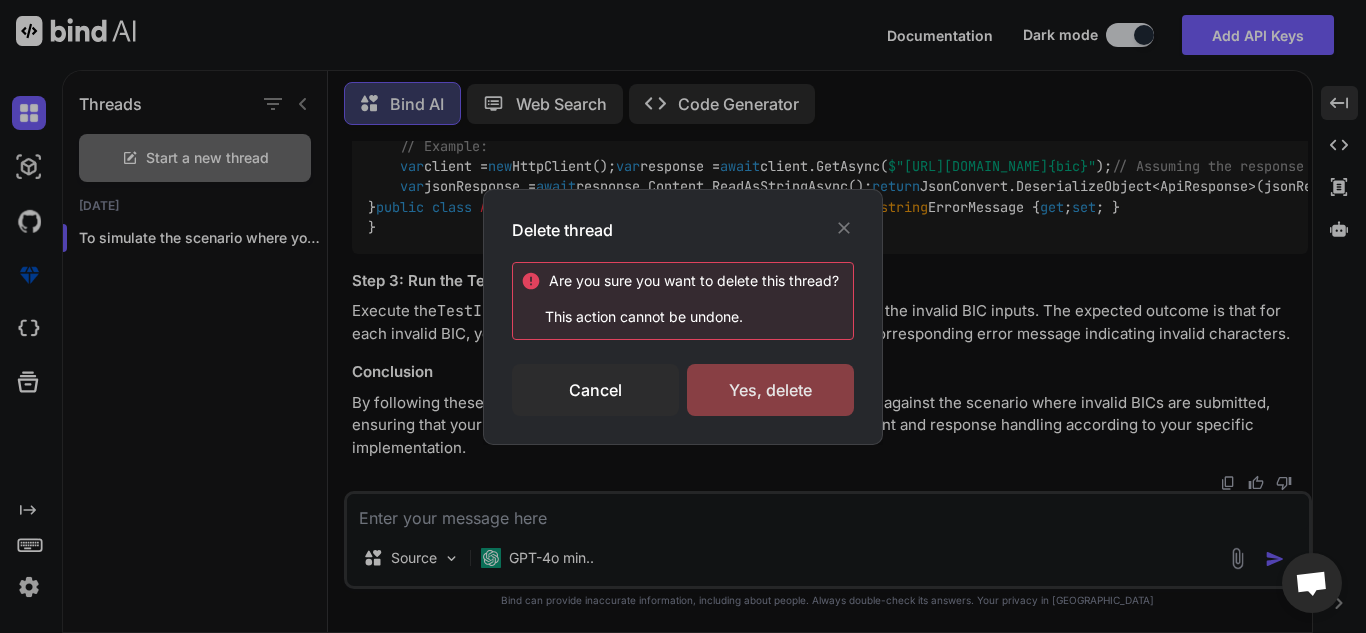 click on "Yes, delete" at bounding box center [770, 390] 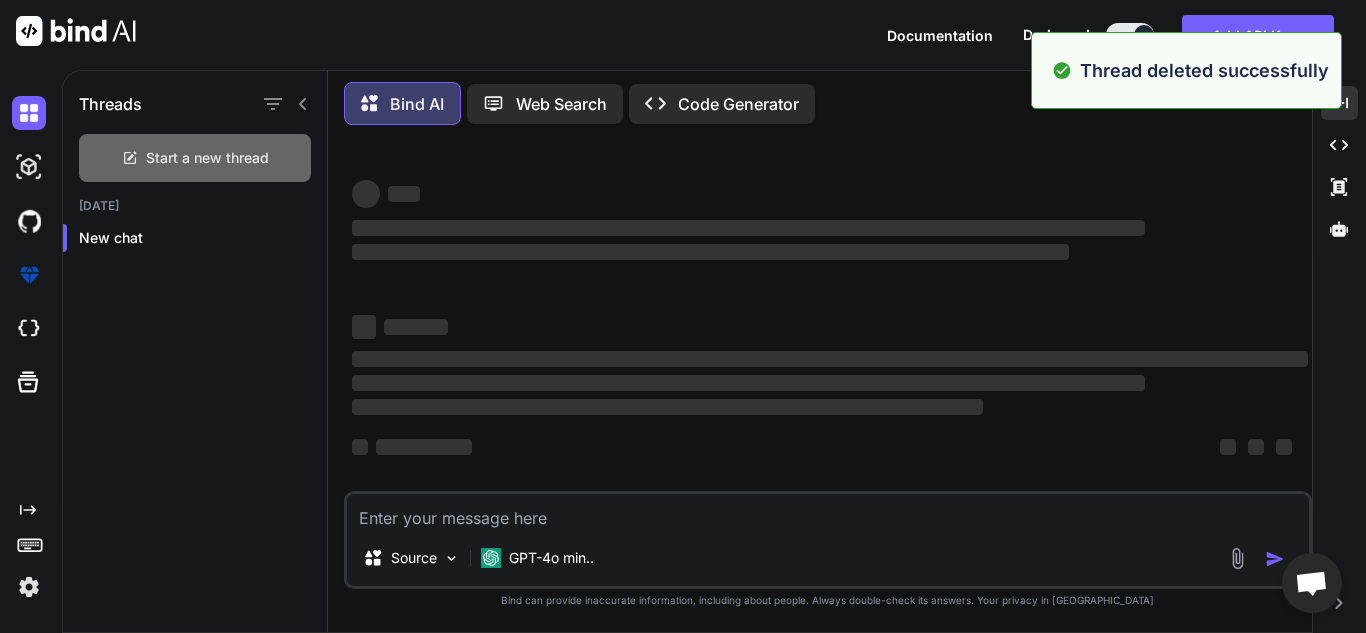 scroll, scrollTop: 0, scrollLeft: 0, axis: both 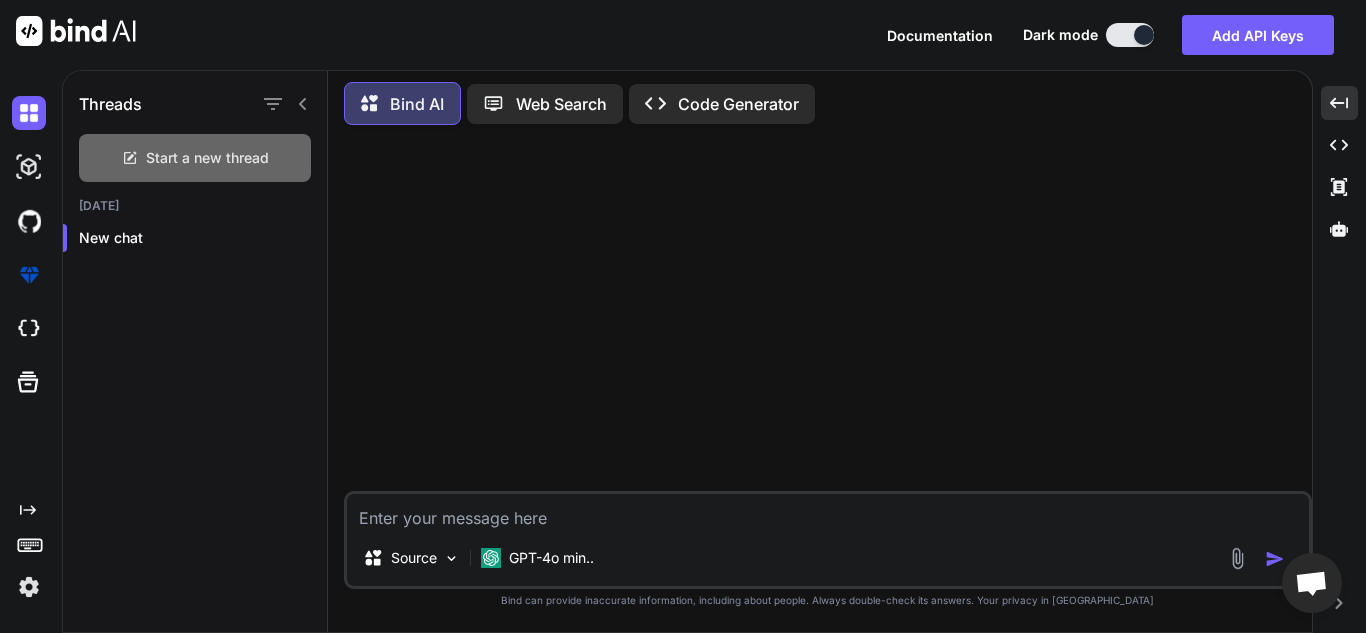 click on "Start a new thread" at bounding box center [207, 158] 